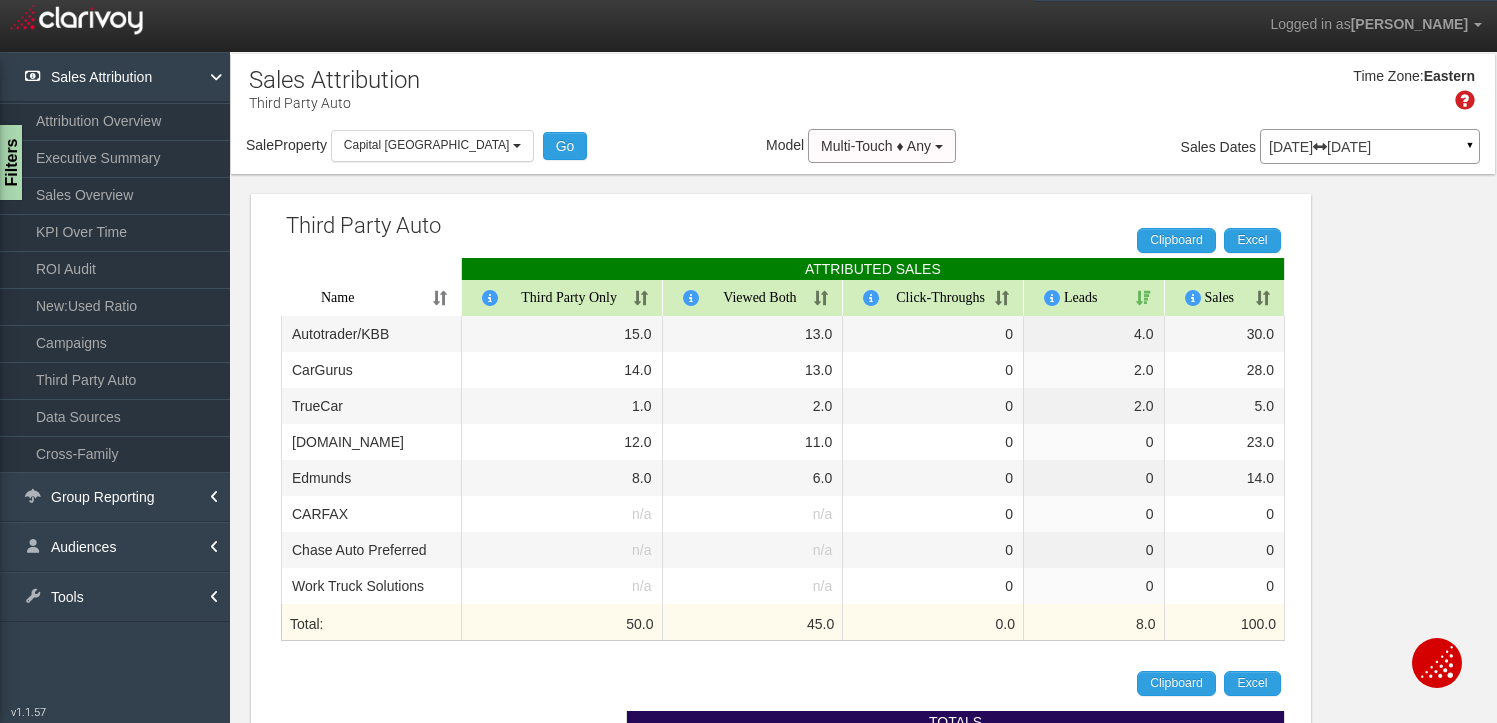 select on "object:286" 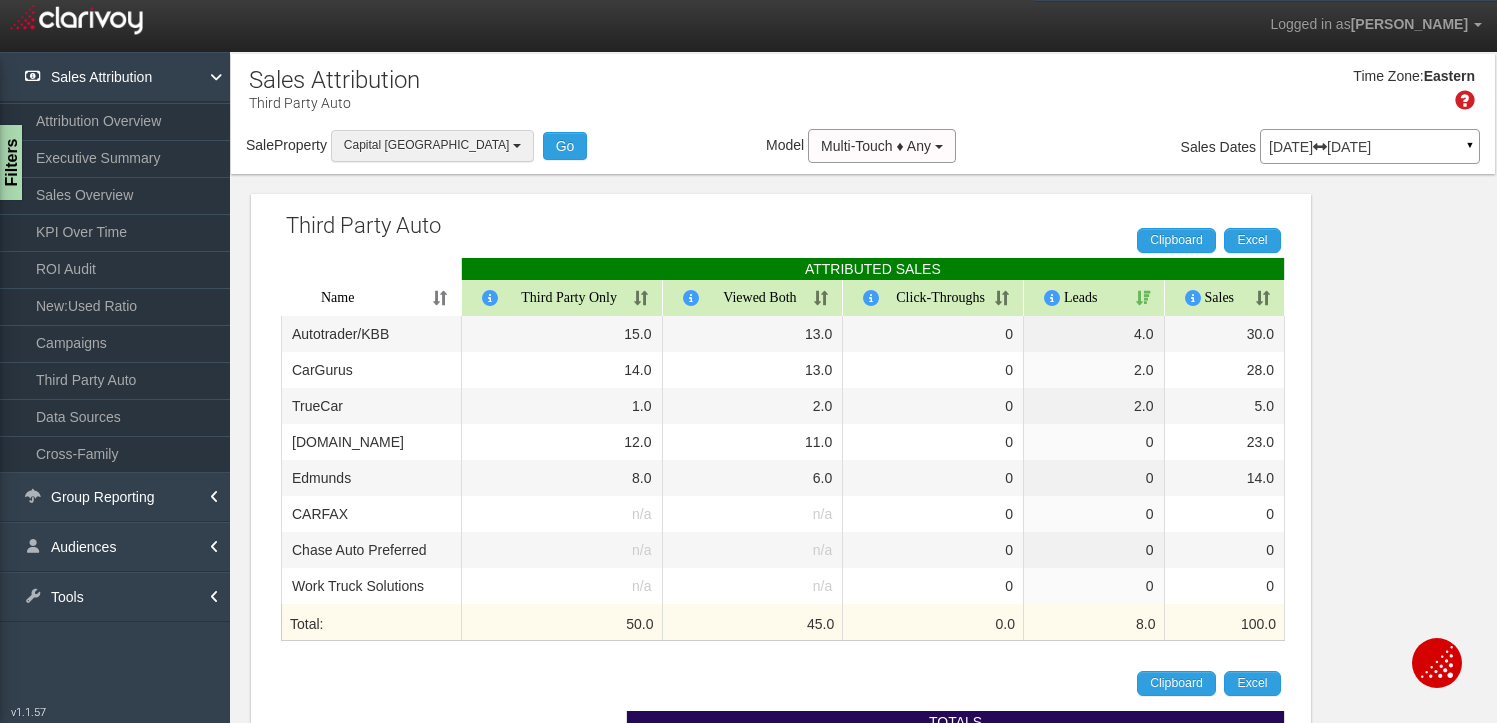 scroll, scrollTop: 0, scrollLeft: 0, axis: both 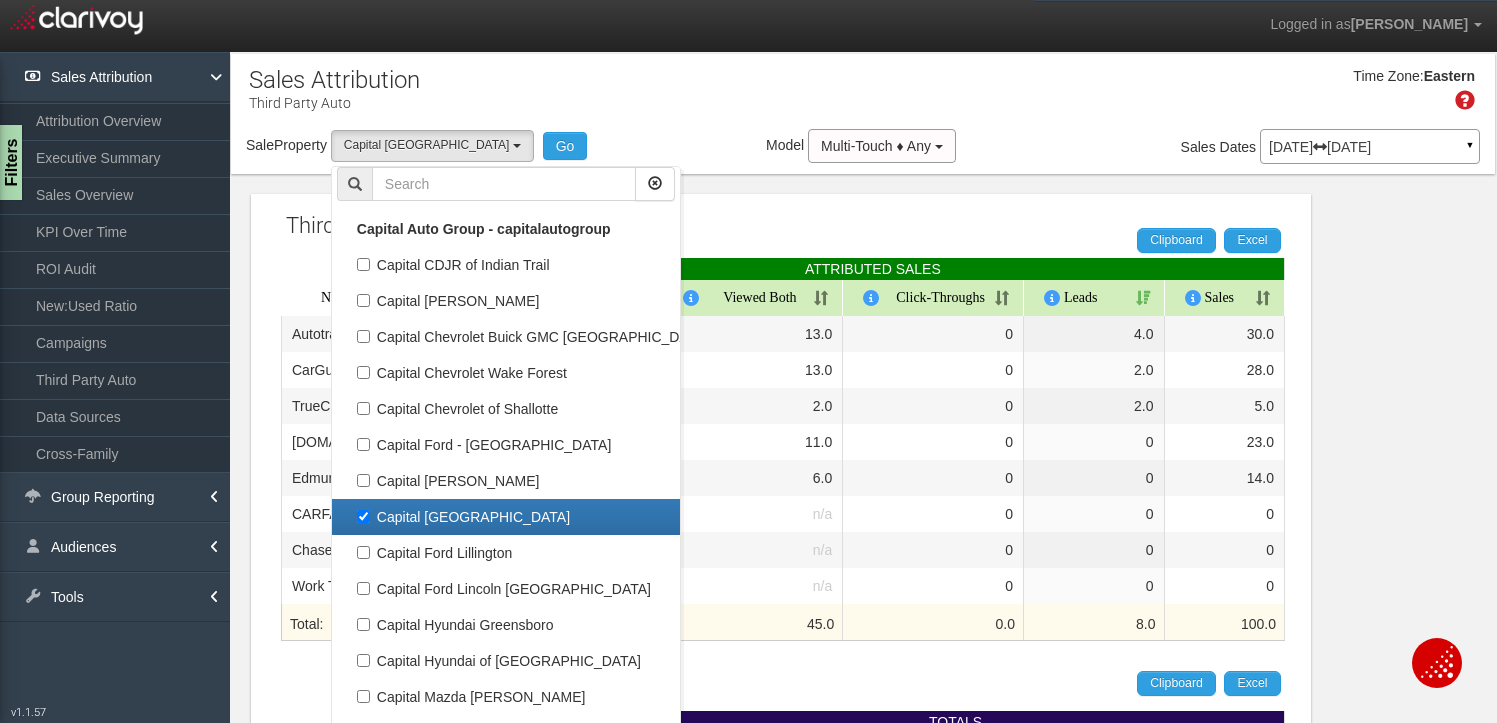 click on "Capital [GEOGRAPHIC_DATA]" at bounding box center [506, 517] 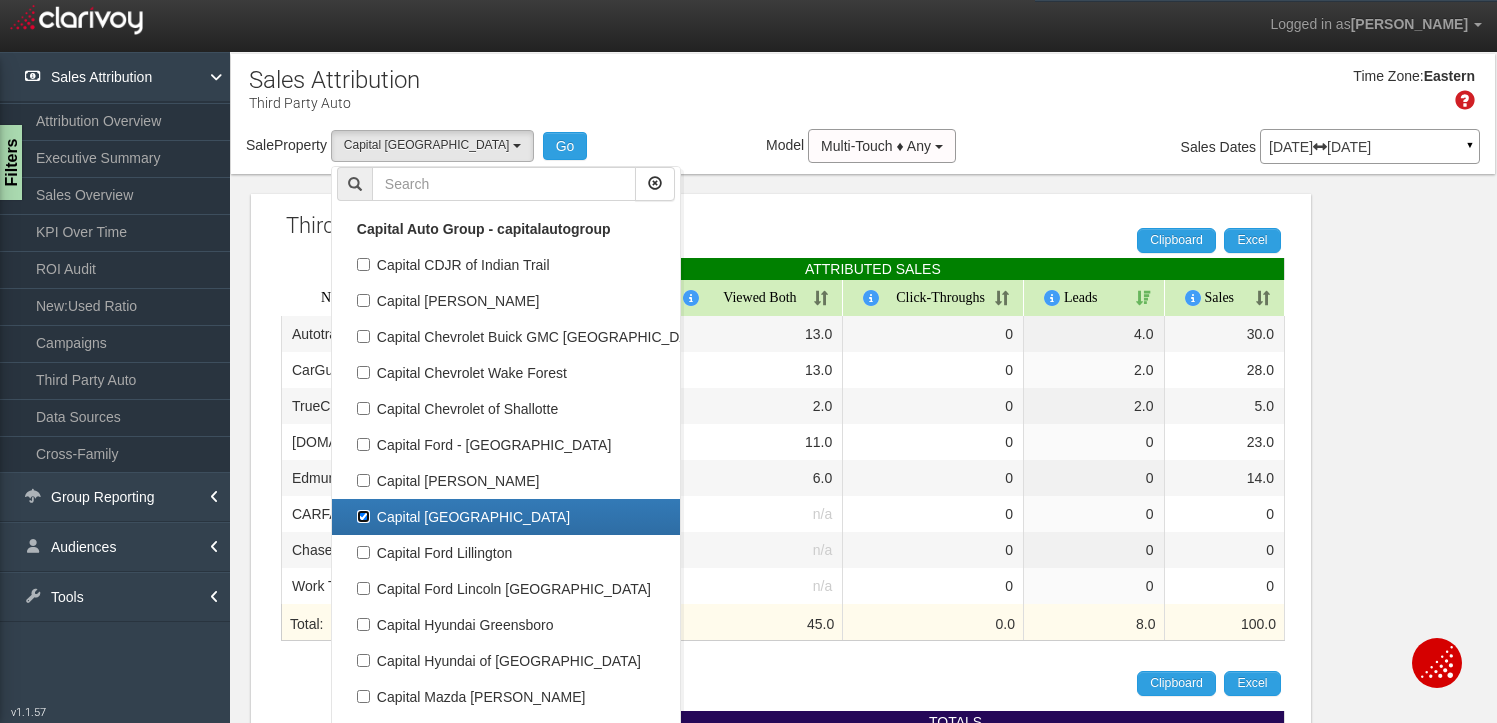 checkbox on "false" 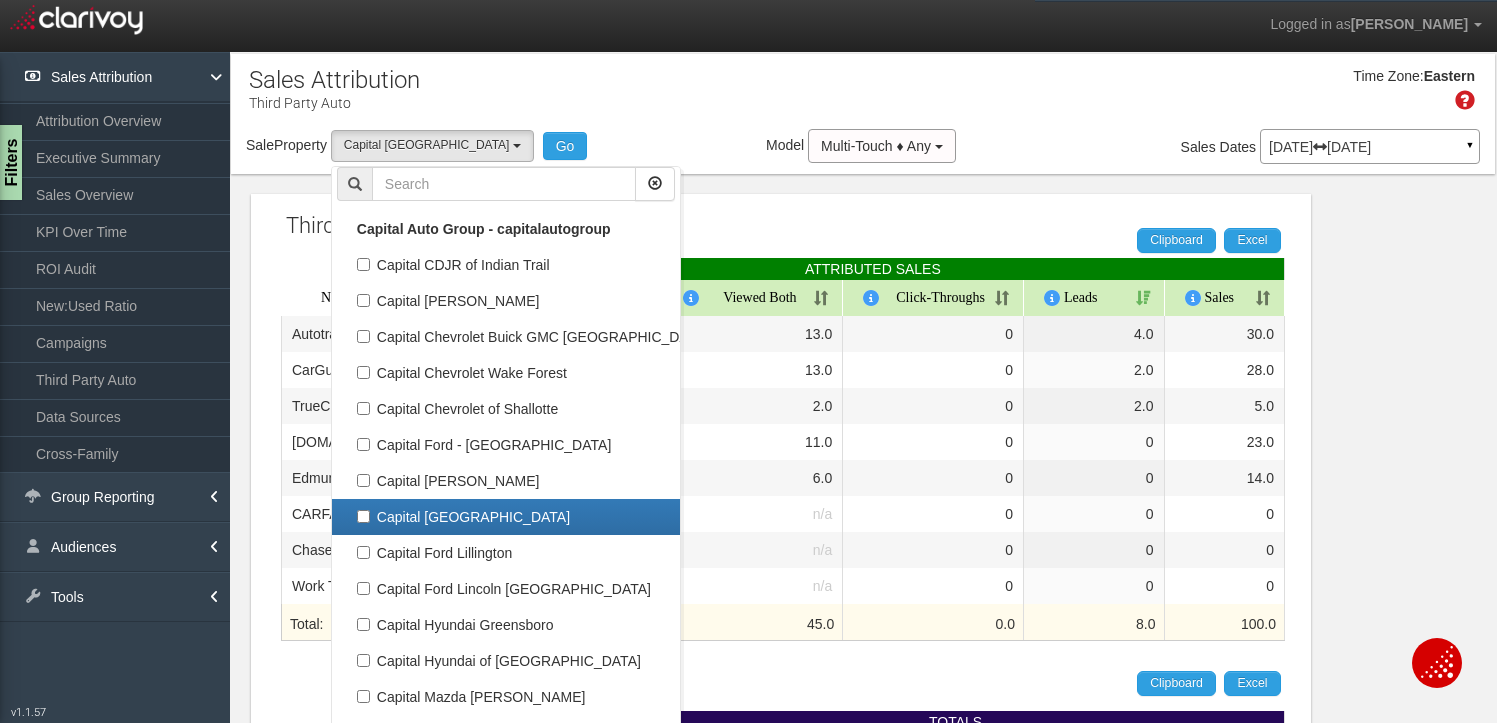 select 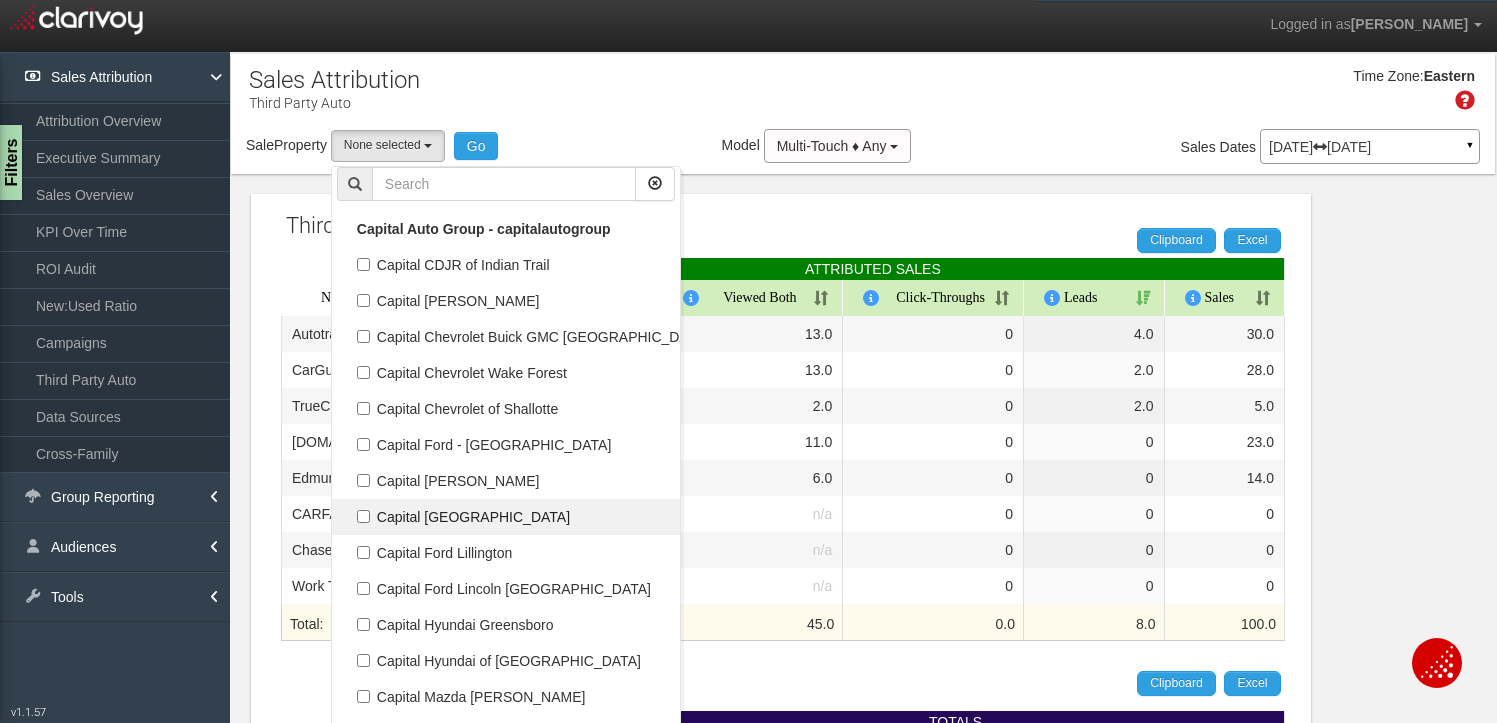 scroll, scrollTop: 144, scrollLeft: 0, axis: vertical 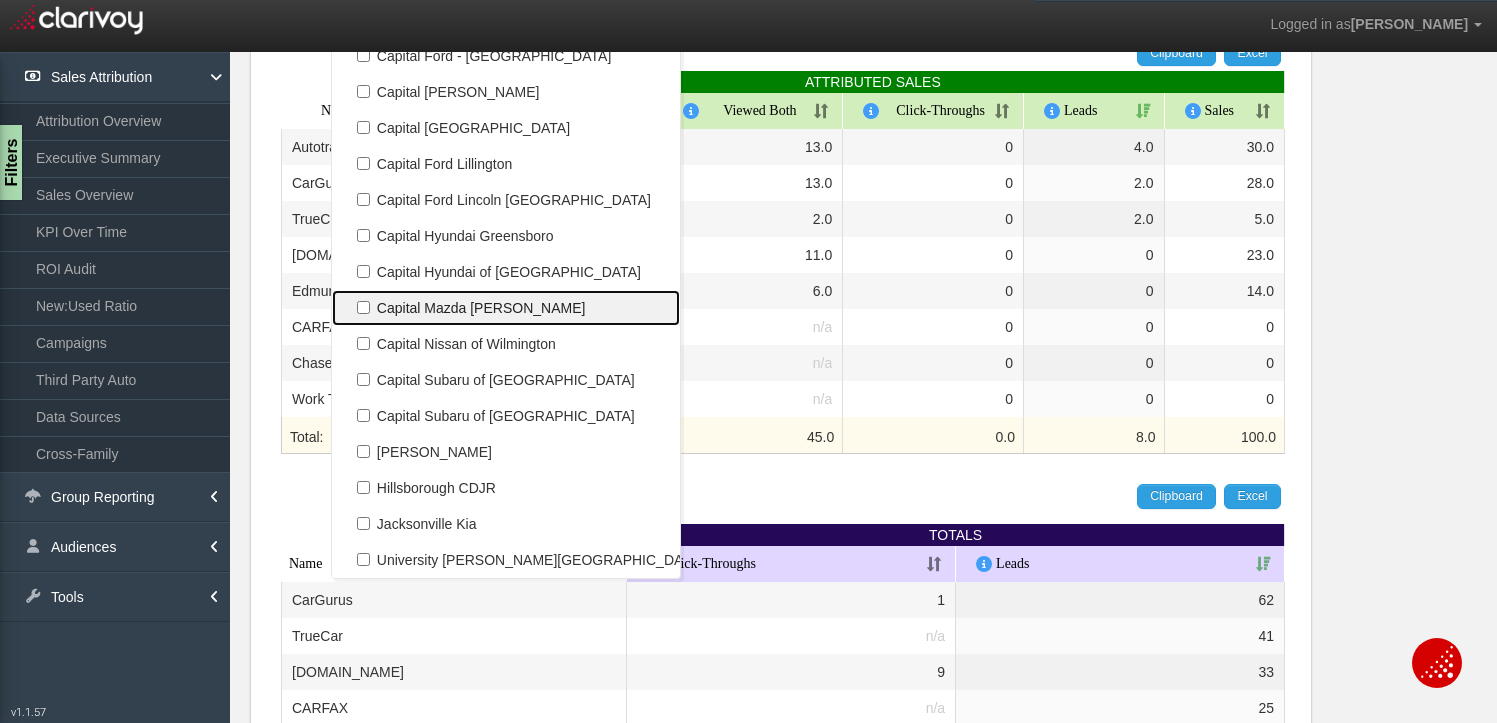 click on "Capital Mazda [PERSON_NAME]" at bounding box center [506, 308] 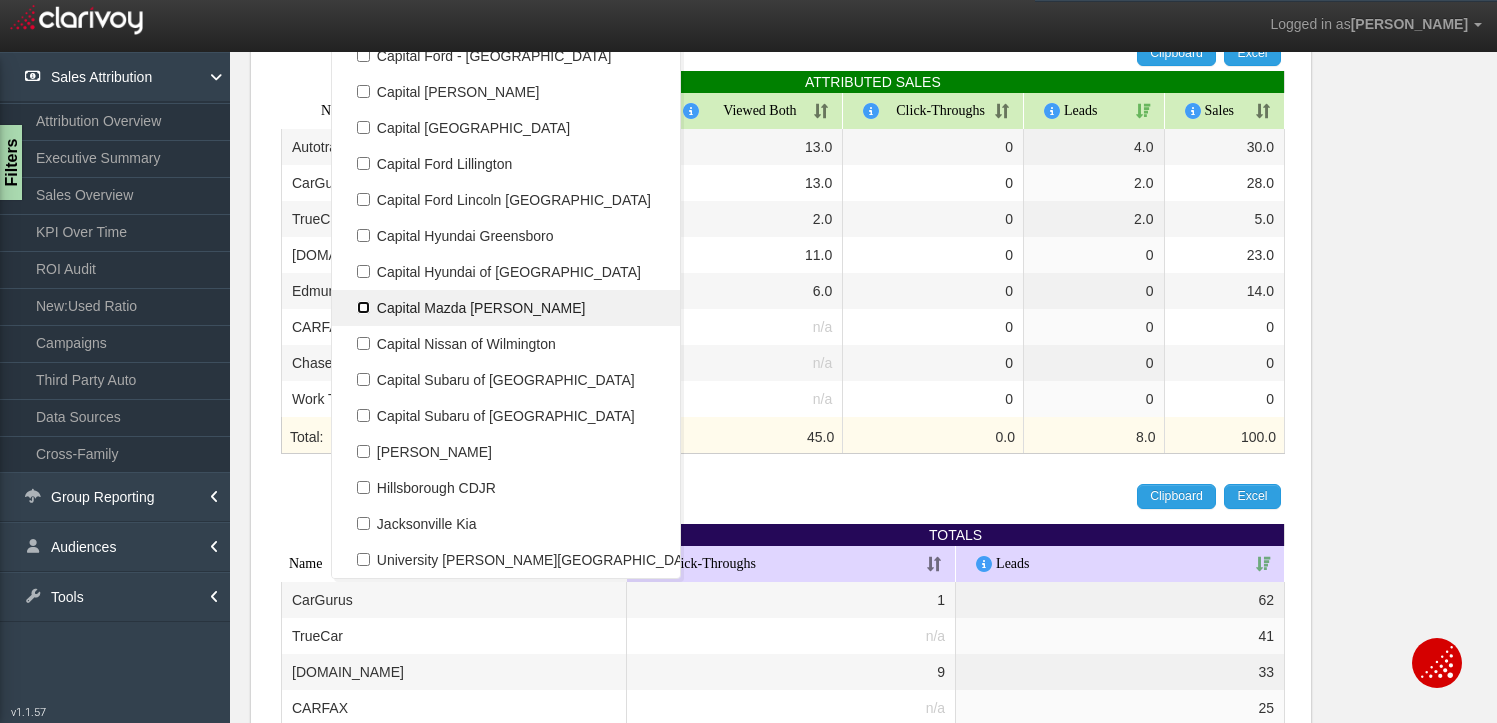 click on "Capital Mazda [PERSON_NAME]" at bounding box center (363, 307) 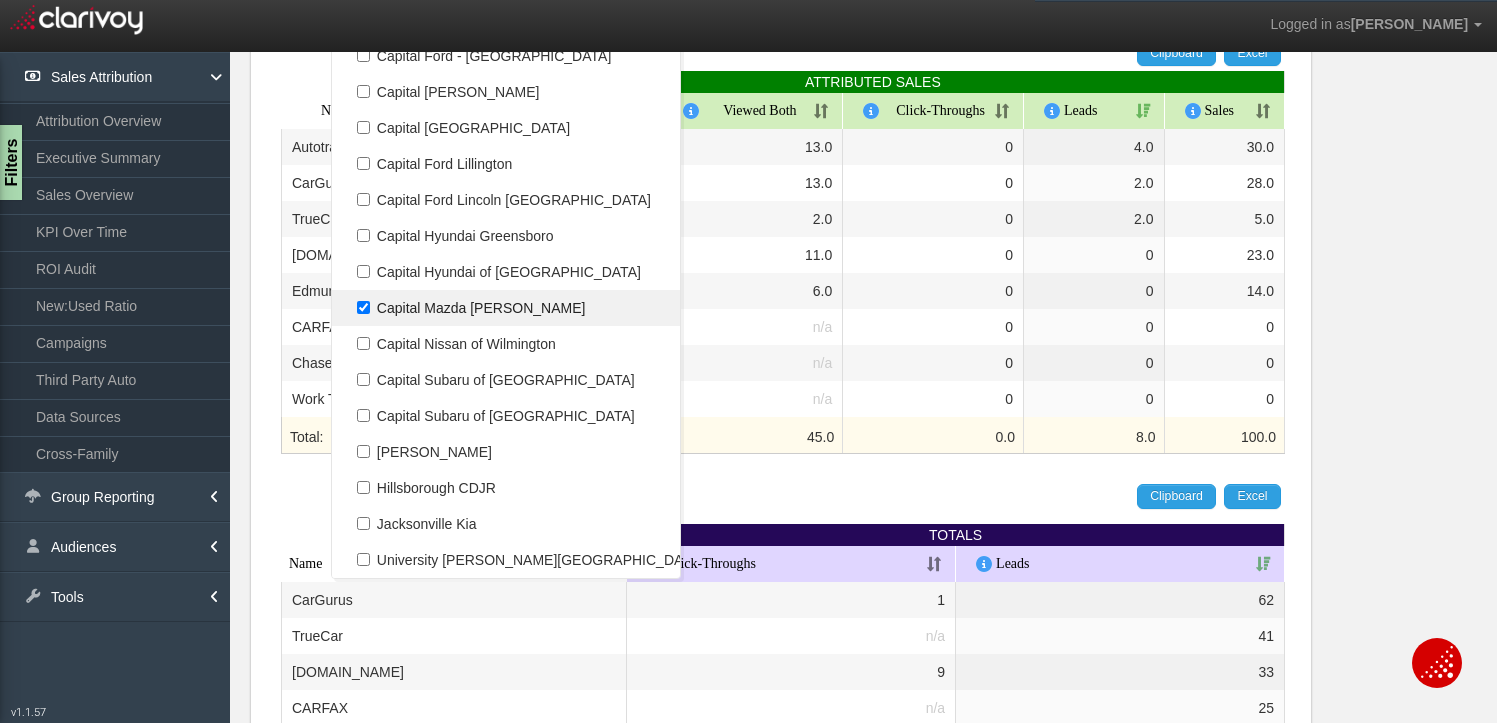 select on "object:291" 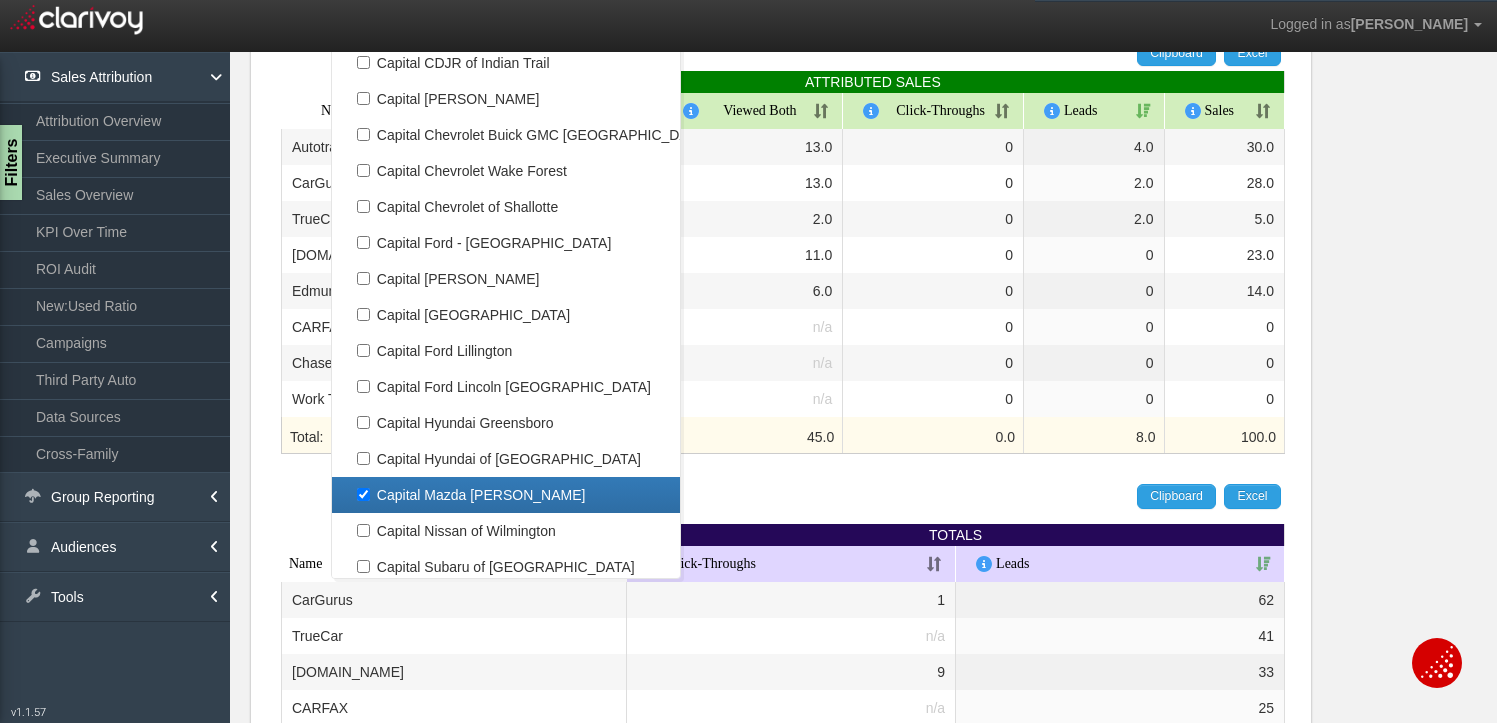 scroll, scrollTop: 0, scrollLeft: 0, axis: both 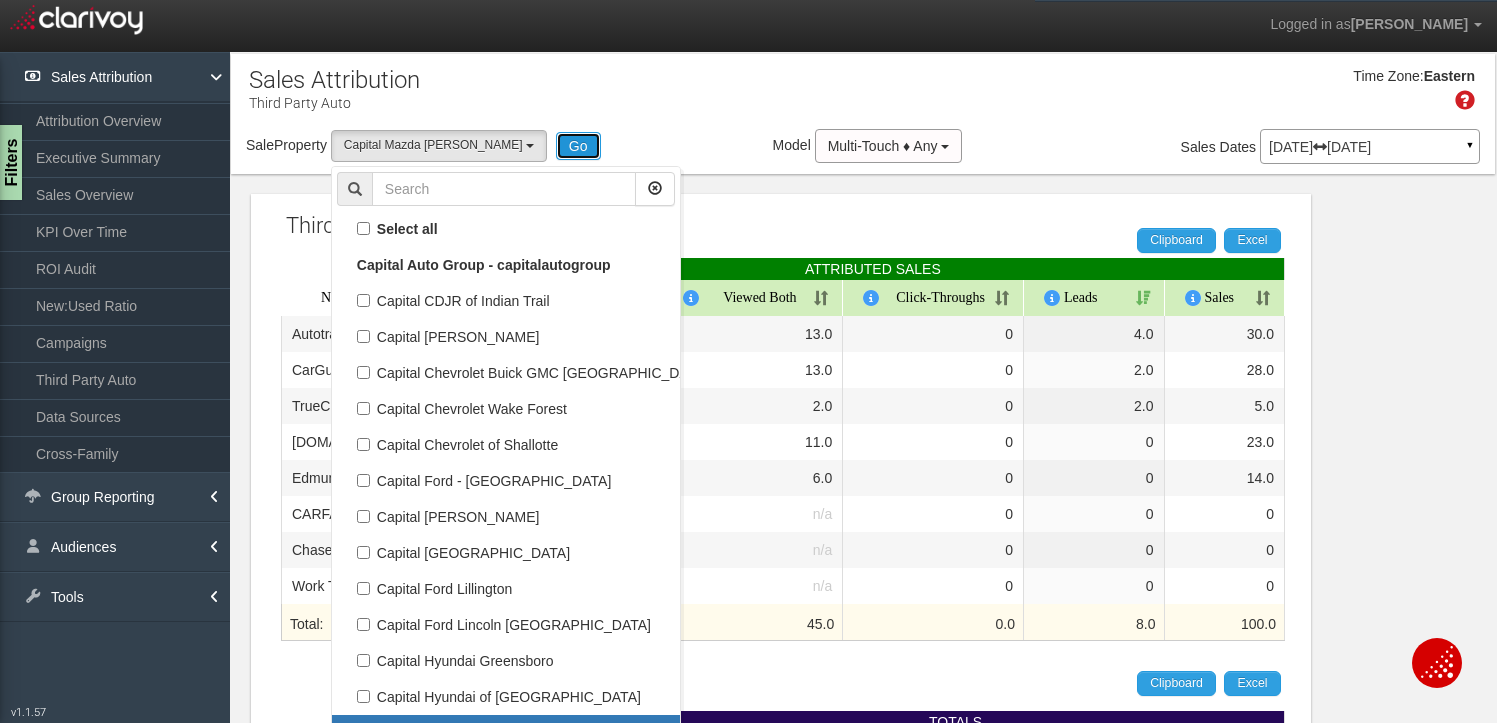 click on "Go" at bounding box center (578, 146) 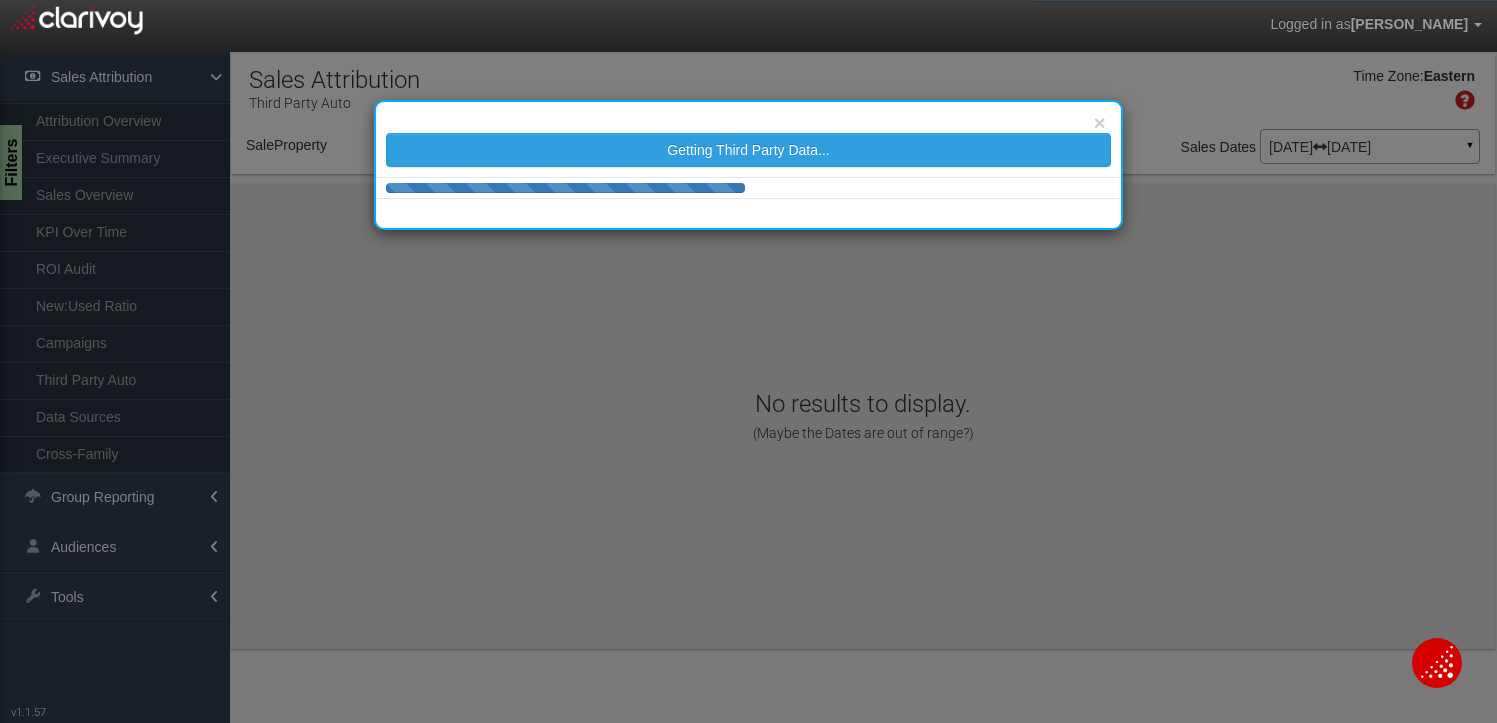 select on "object:364" 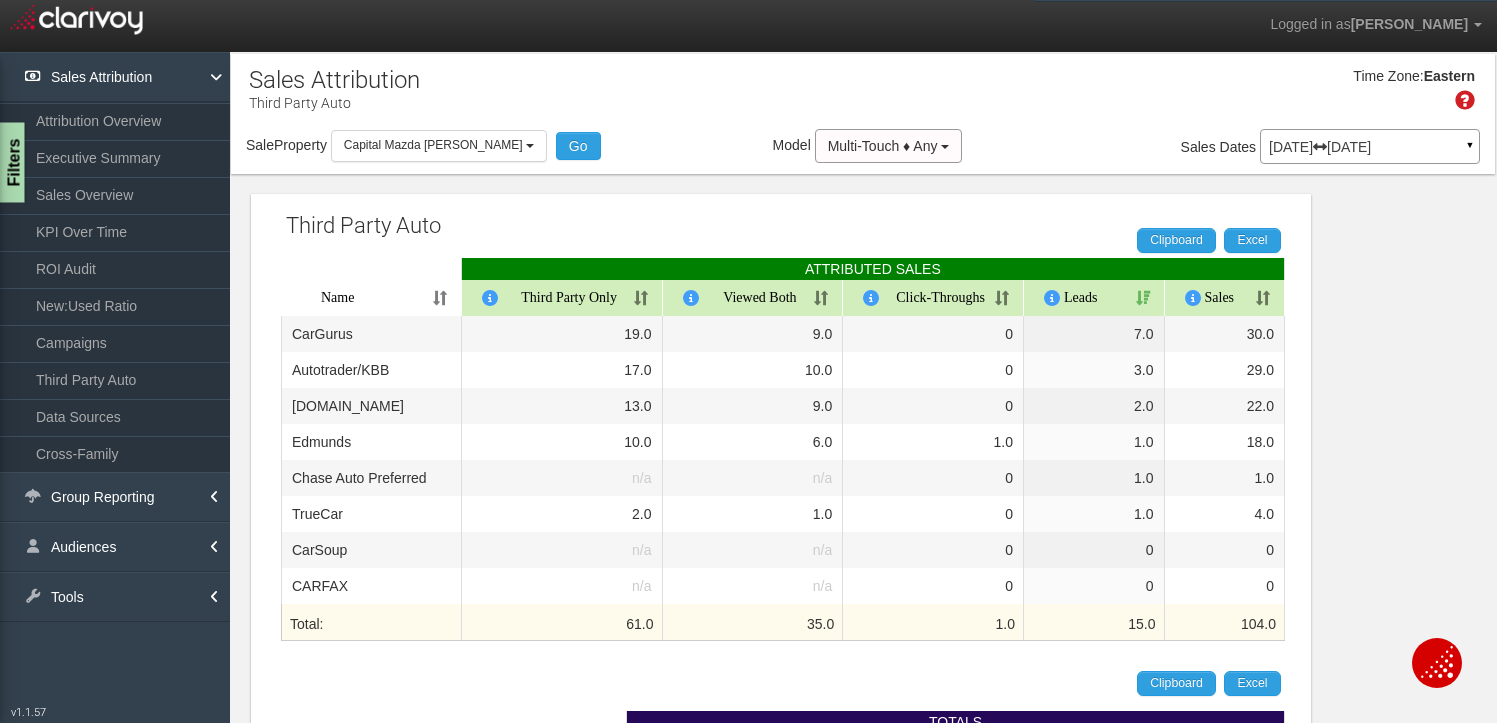 click on "Filters" at bounding box center (12, 163) 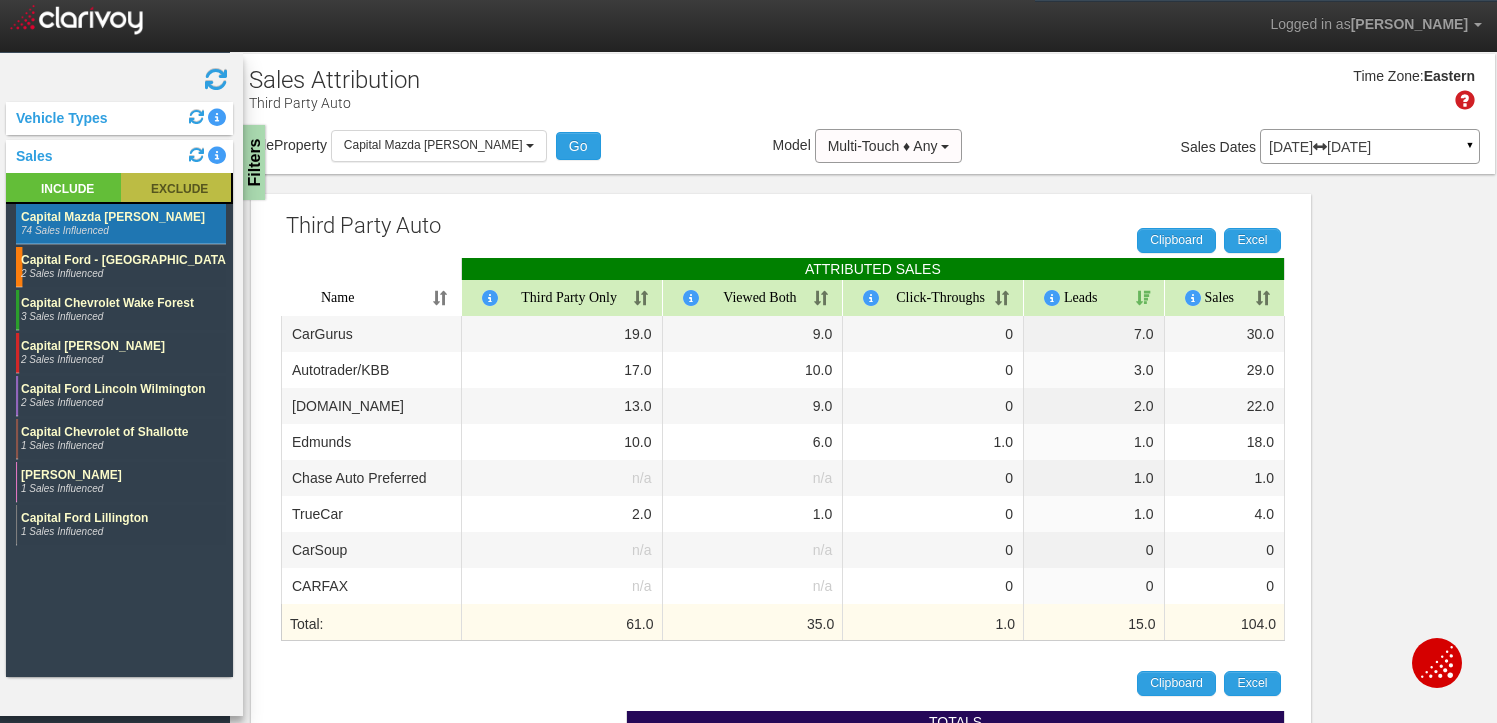 click 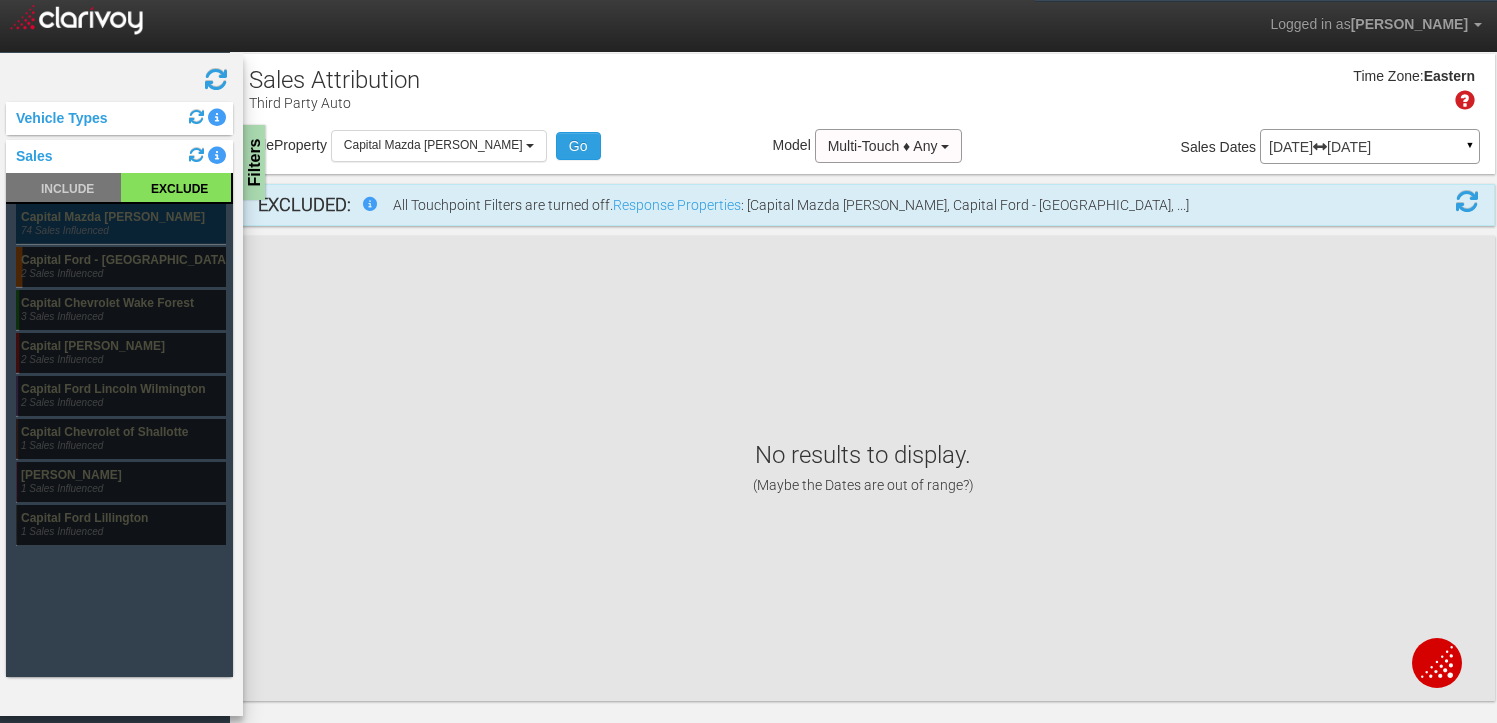 click 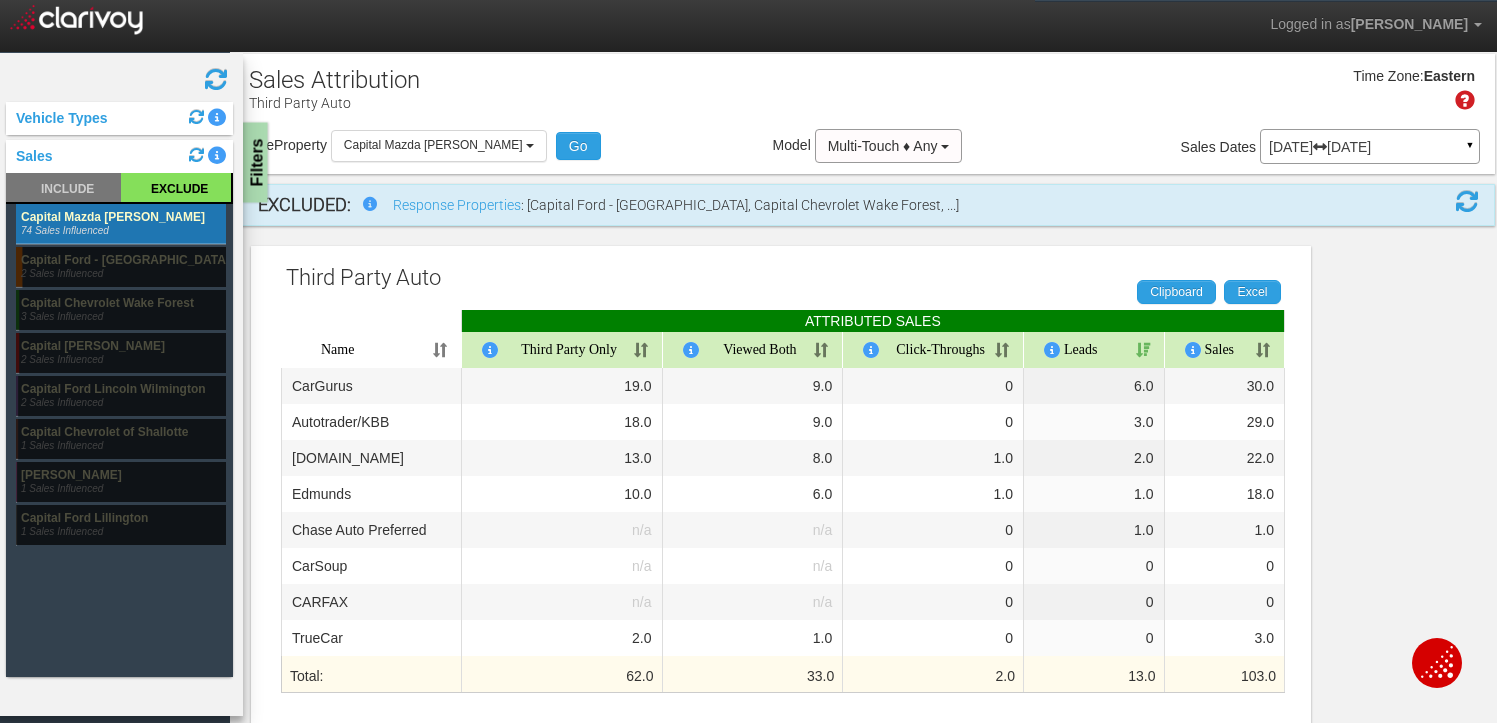 click on "Filters" at bounding box center (255, 163) 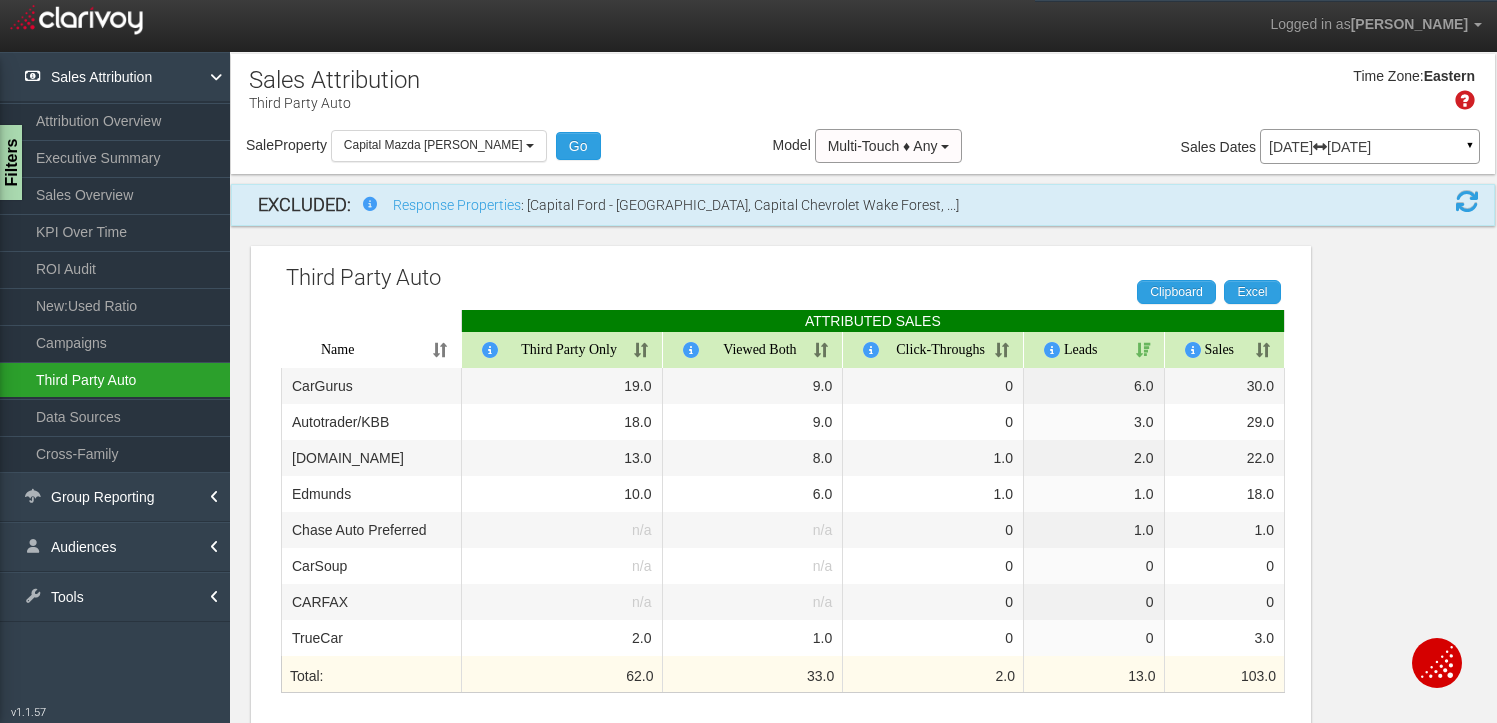 click on "Third Party Auto" at bounding box center [115, 380] 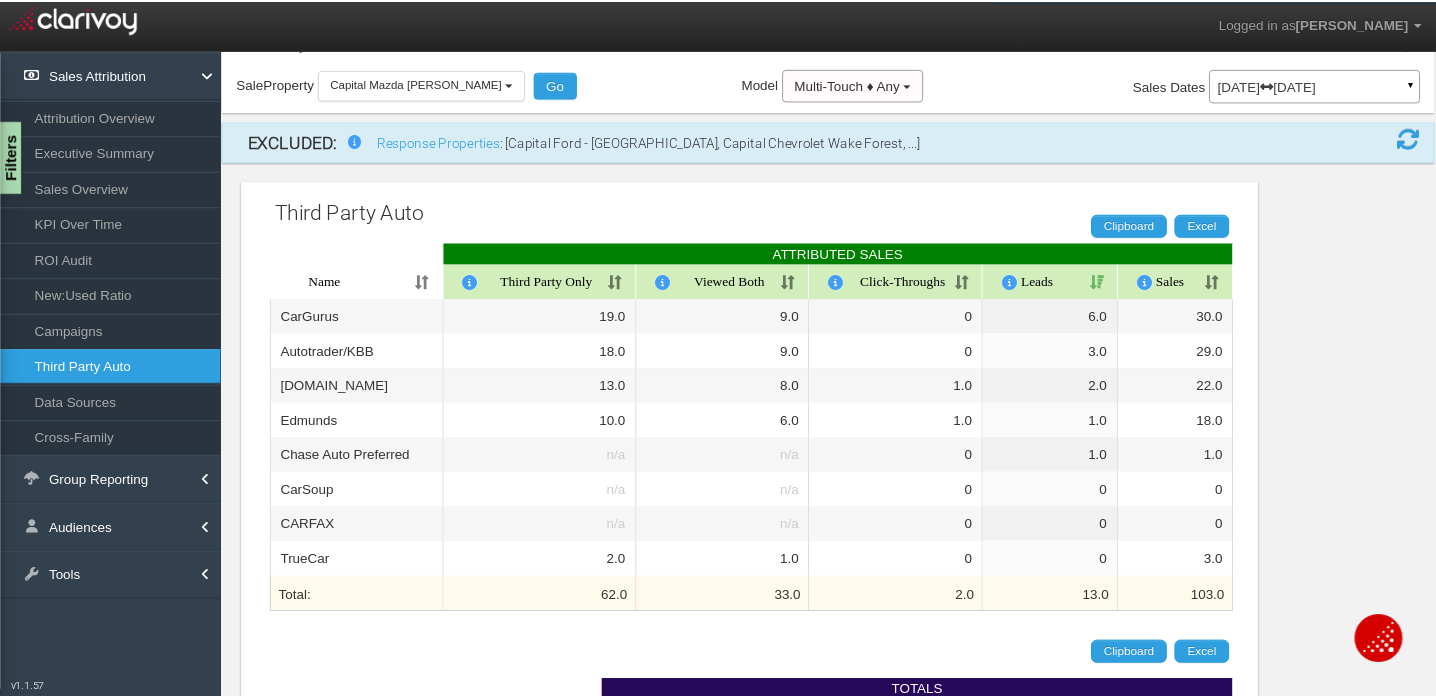 scroll, scrollTop: 81, scrollLeft: 0, axis: vertical 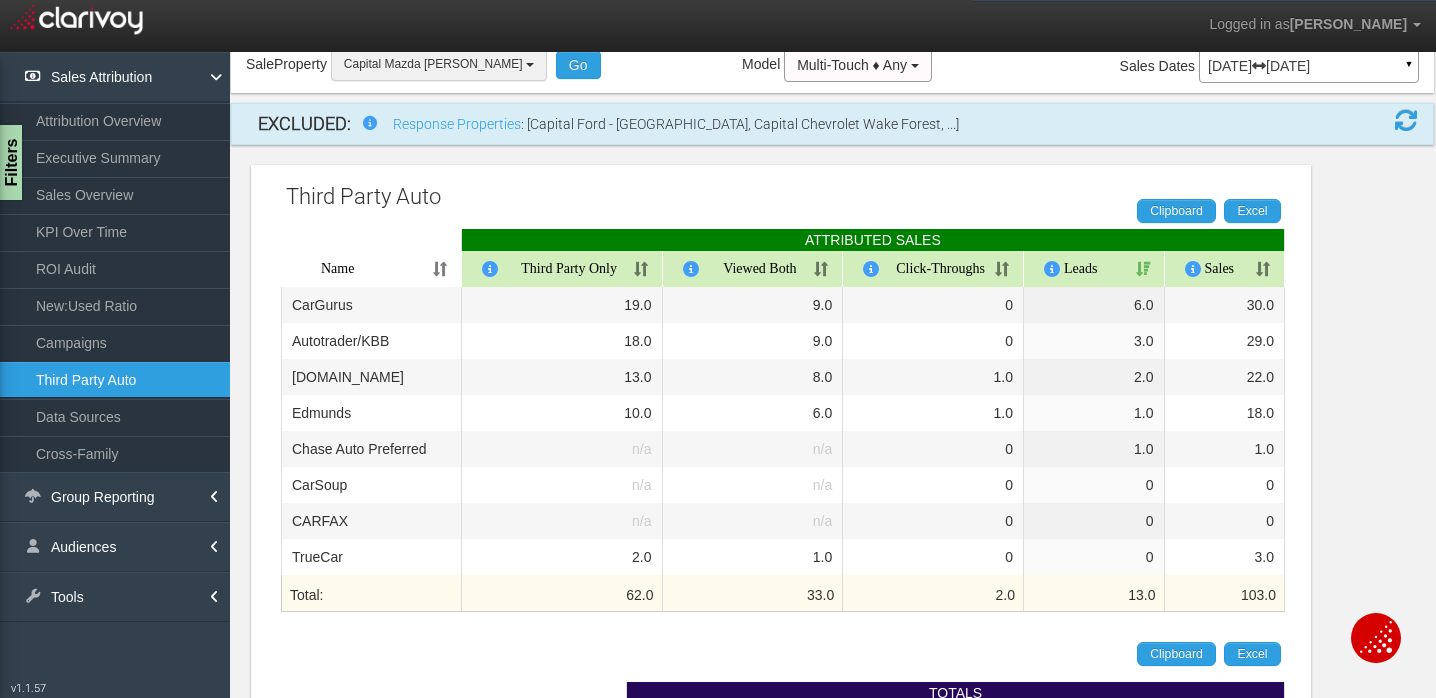 click on "Capital Mazda [PERSON_NAME]" at bounding box center [433, 64] 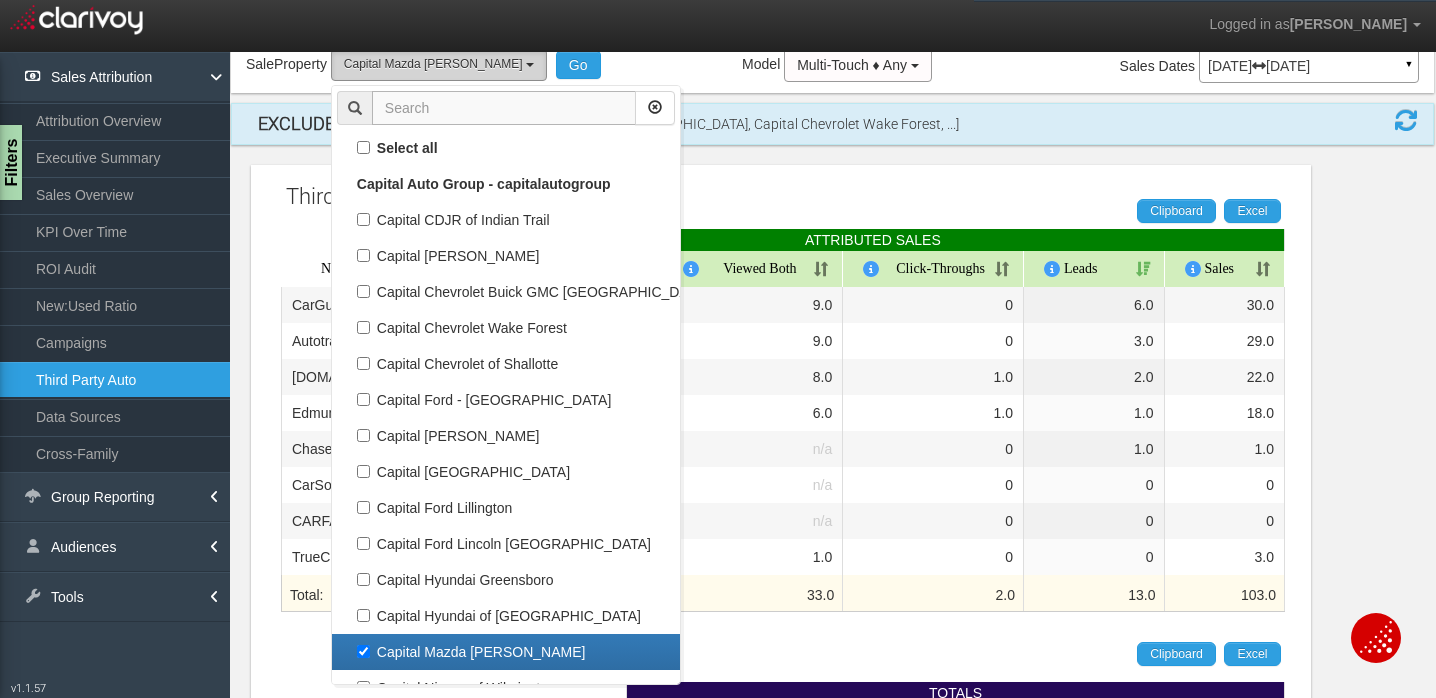 scroll, scrollTop: 36, scrollLeft: 0, axis: vertical 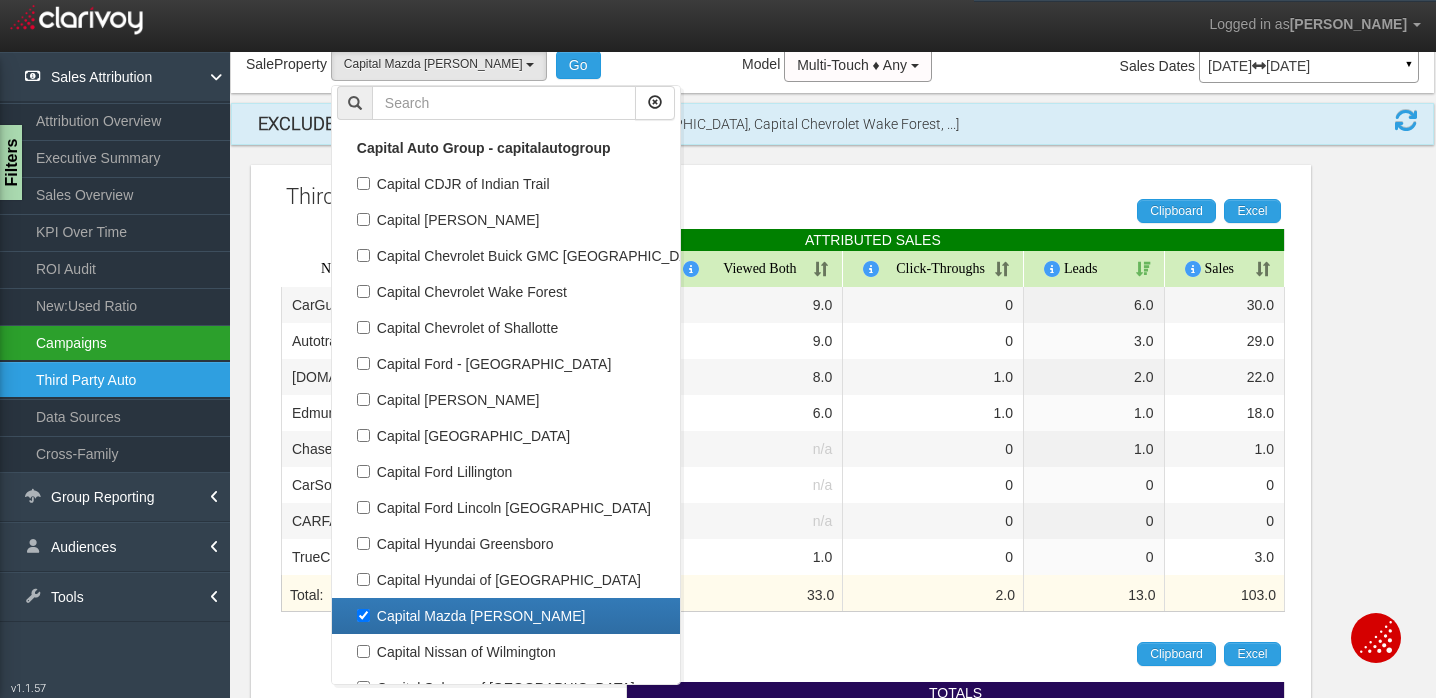 click on "Campaigns" at bounding box center [115, 343] 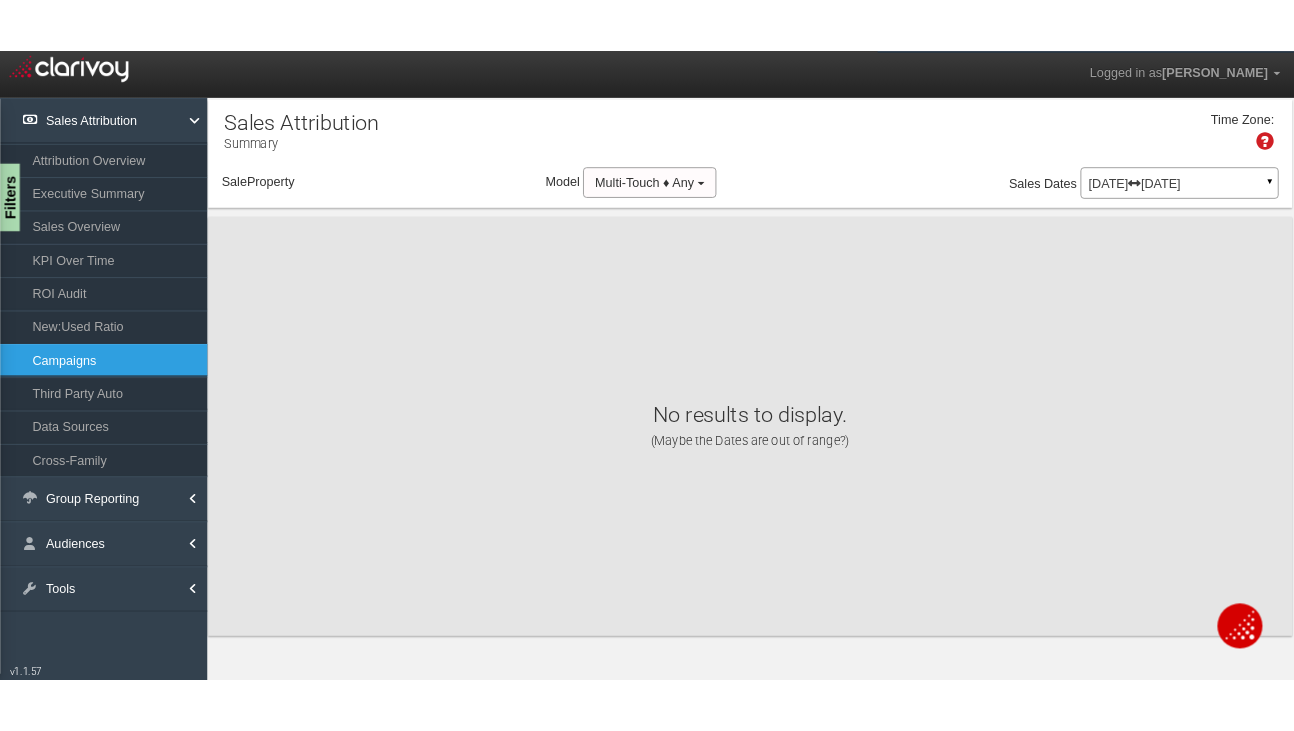 scroll, scrollTop: 0, scrollLeft: 0, axis: both 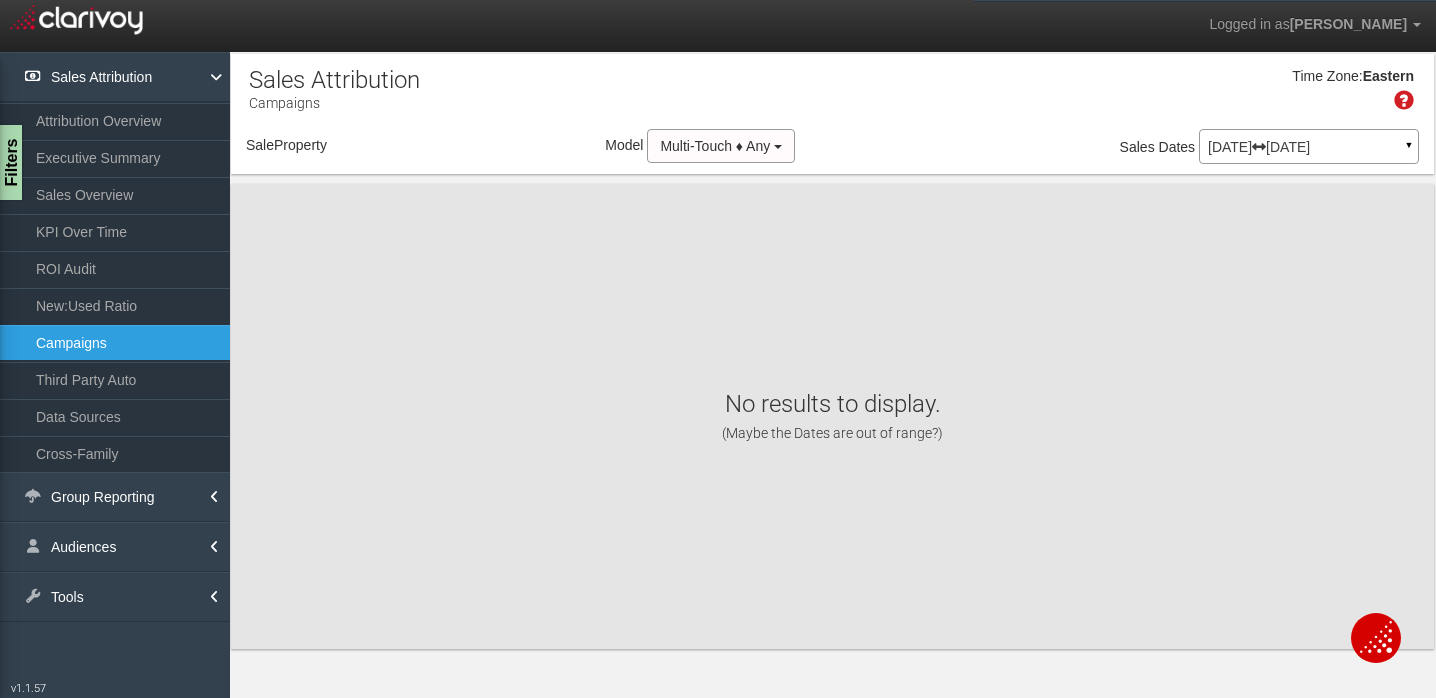 click on "Campaigns" at bounding box center (115, 343) 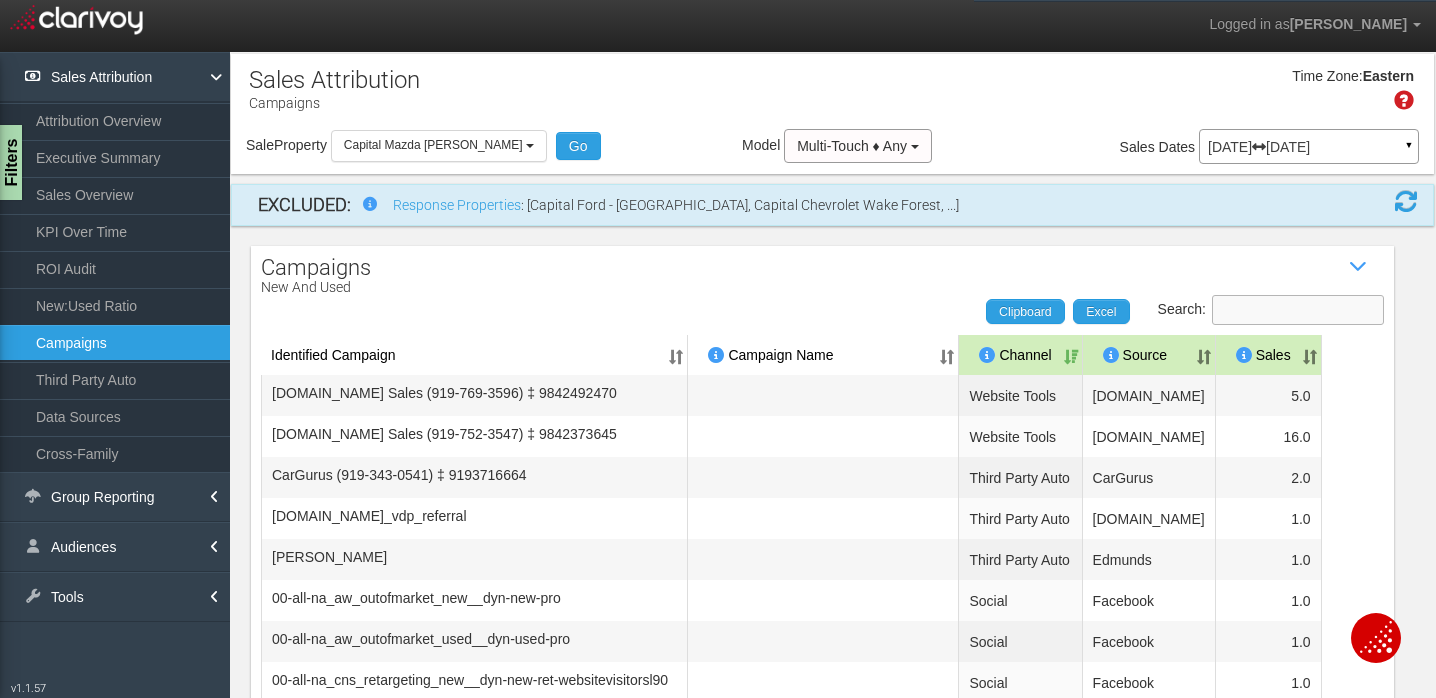 click on "Search:" at bounding box center (1298, 310) 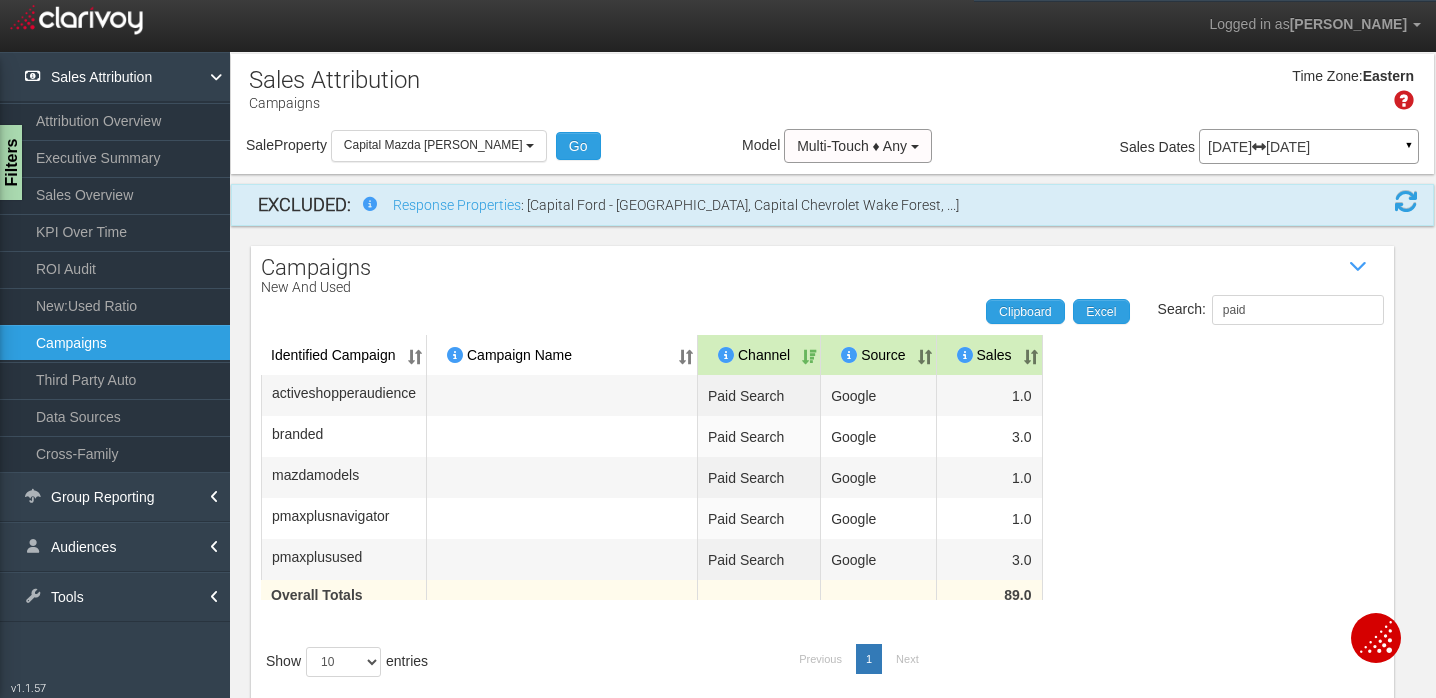 click on "Sales" at bounding box center (990, 355) 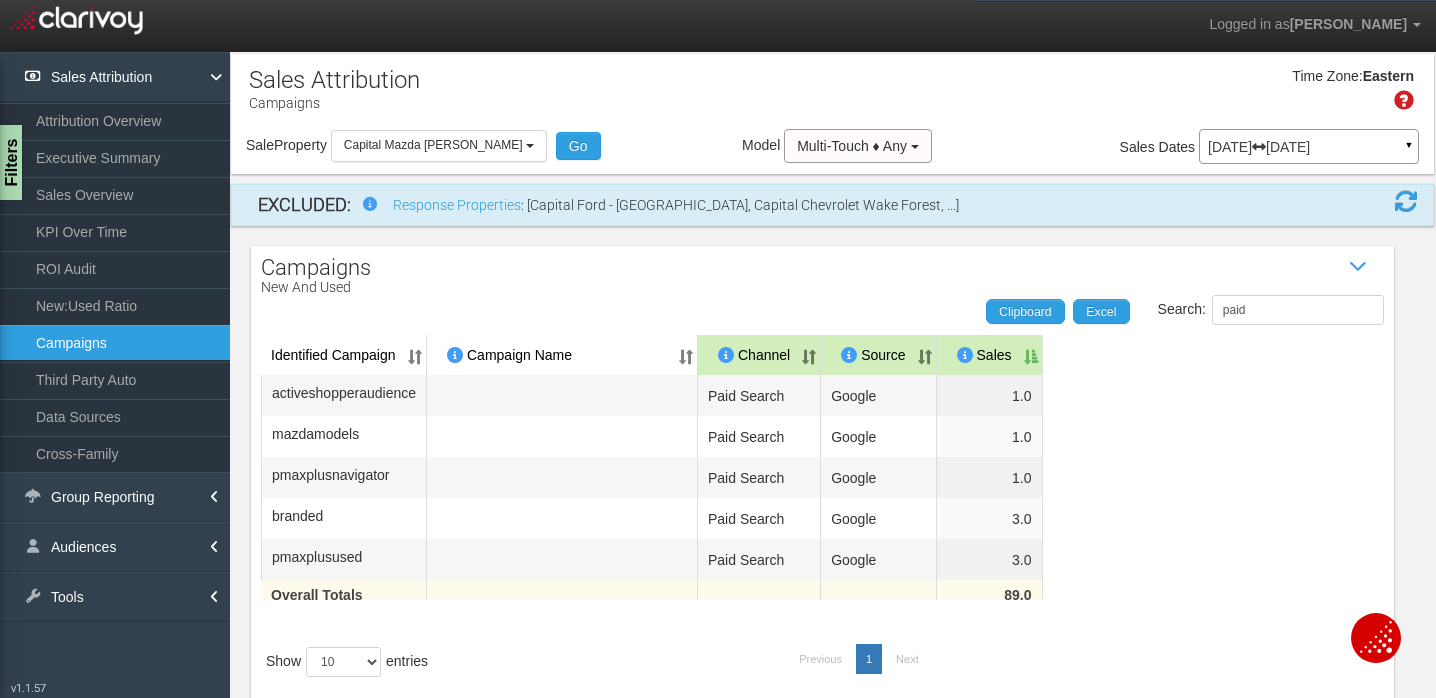 click on "Sales" at bounding box center (990, 355) 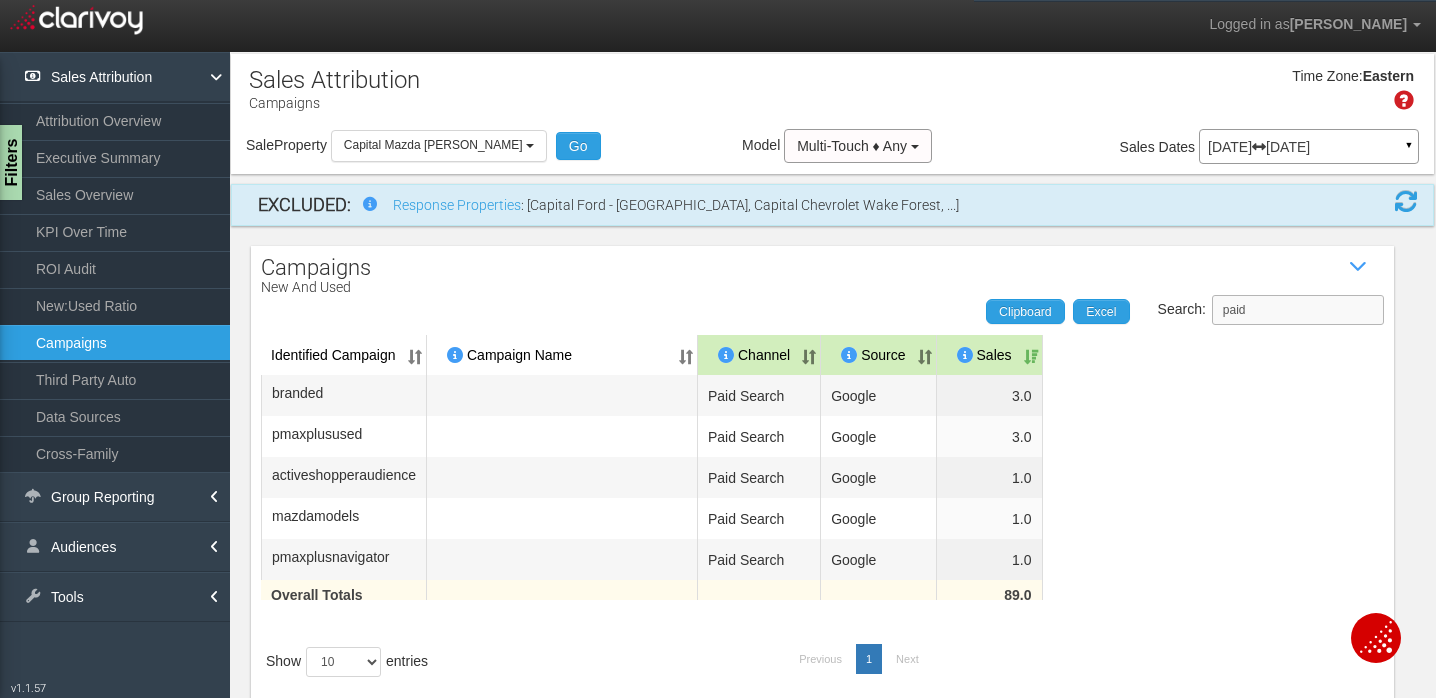 drag, startPoint x: 1280, startPoint y: 309, endPoint x: 1218, endPoint y: 307, distance: 62.03225 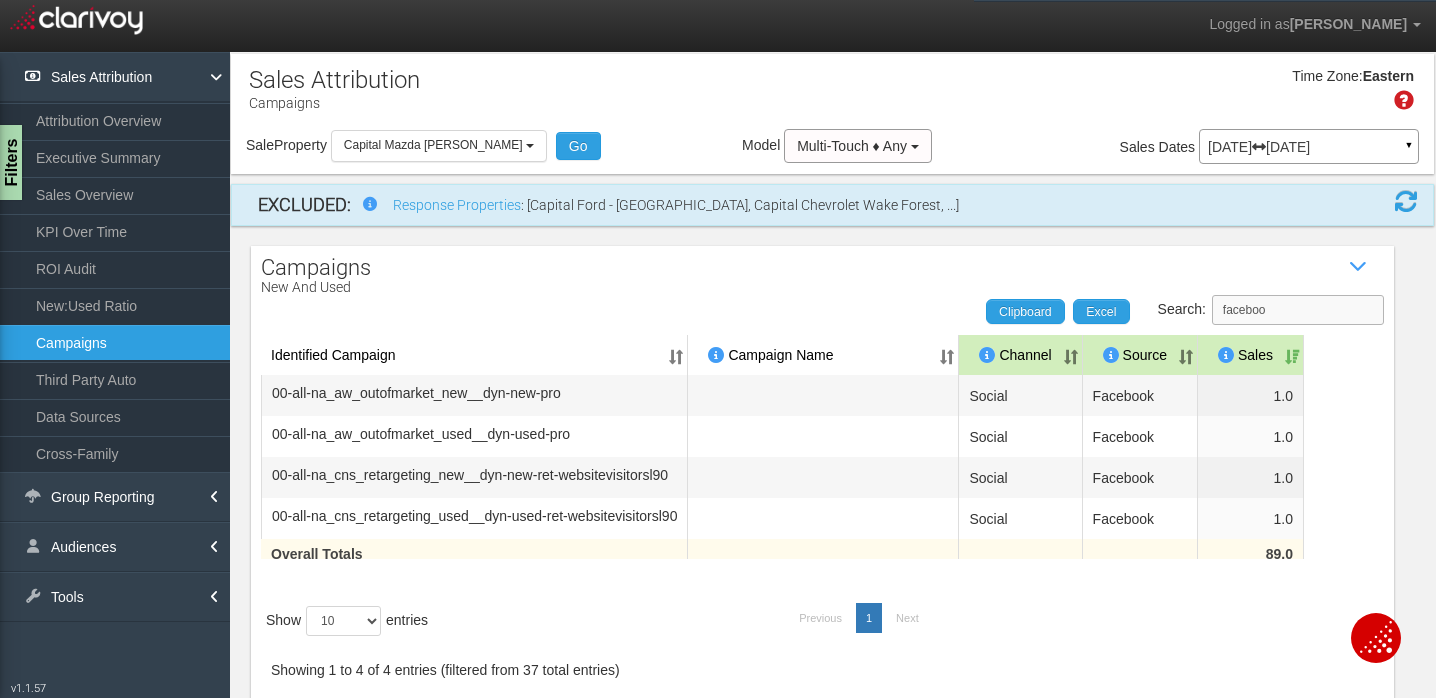 type on "faceboo" 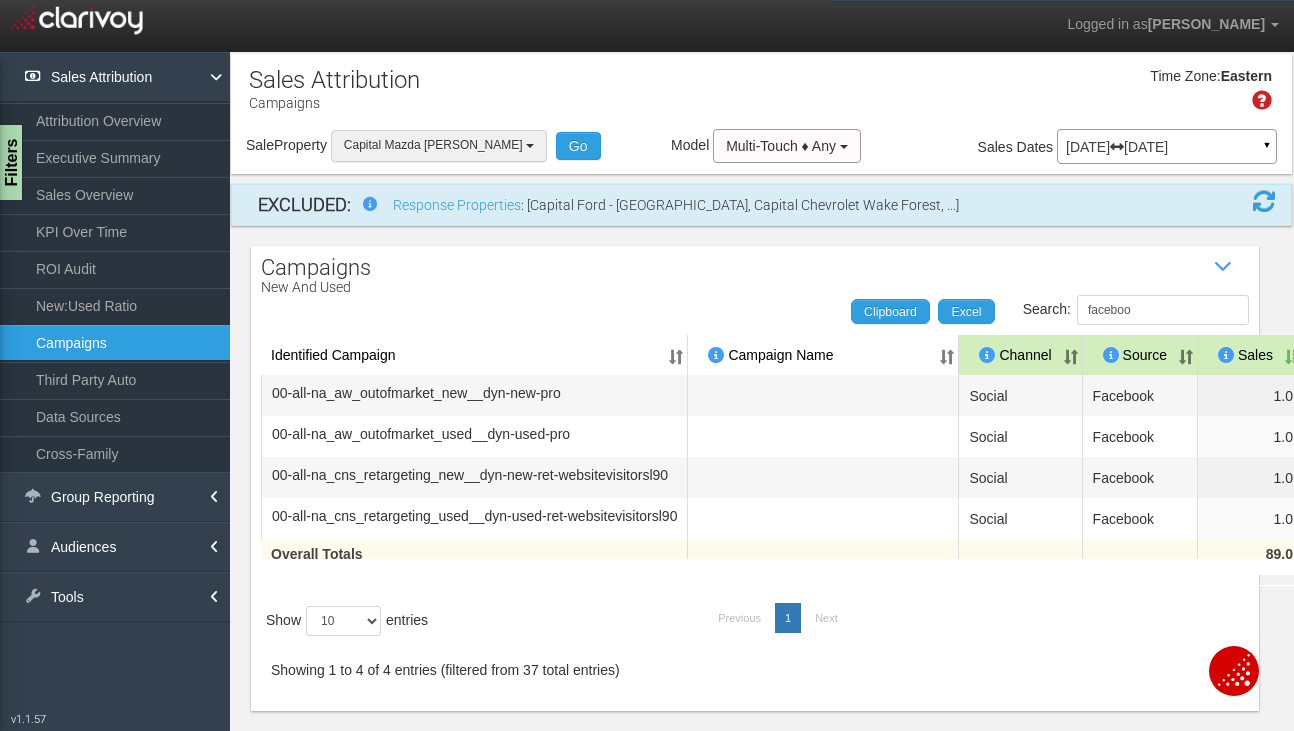 click on "Capital Mazda [PERSON_NAME]" at bounding box center [433, 145] 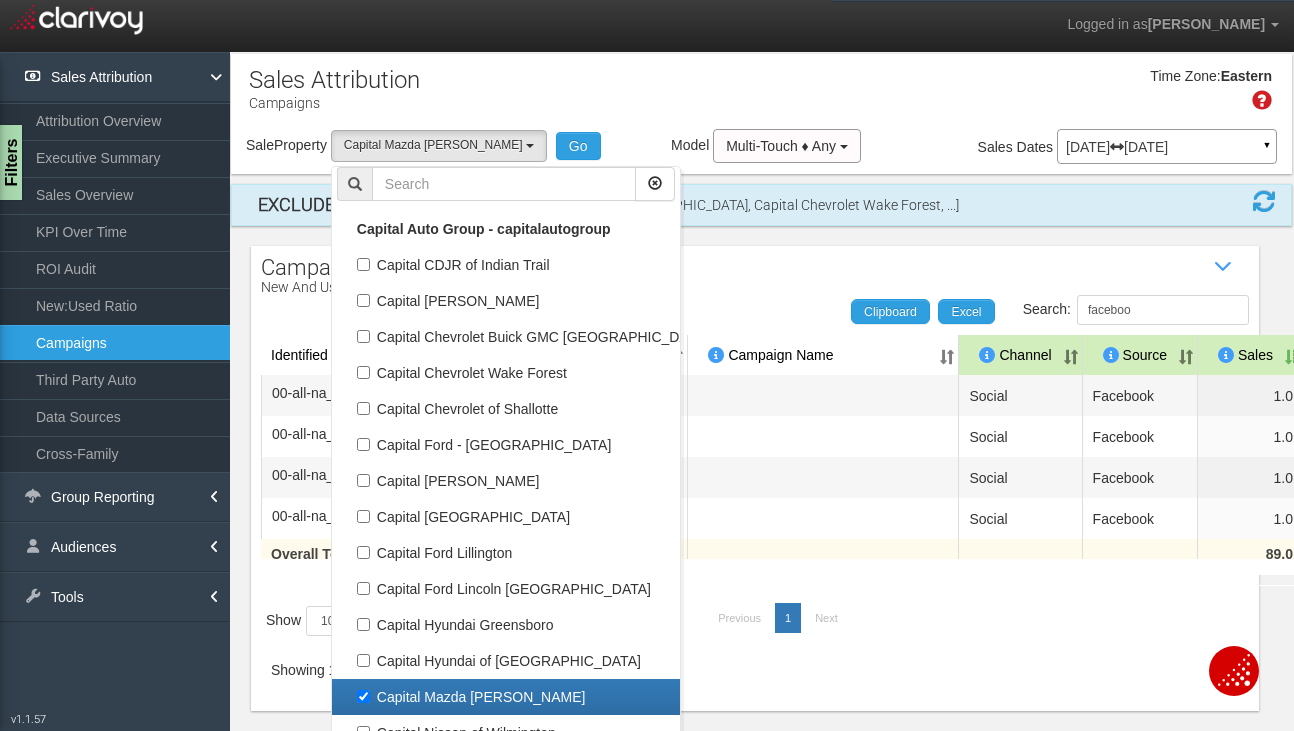 click on "Capital Mazda [PERSON_NAME]" at bounding box center [506, 697] 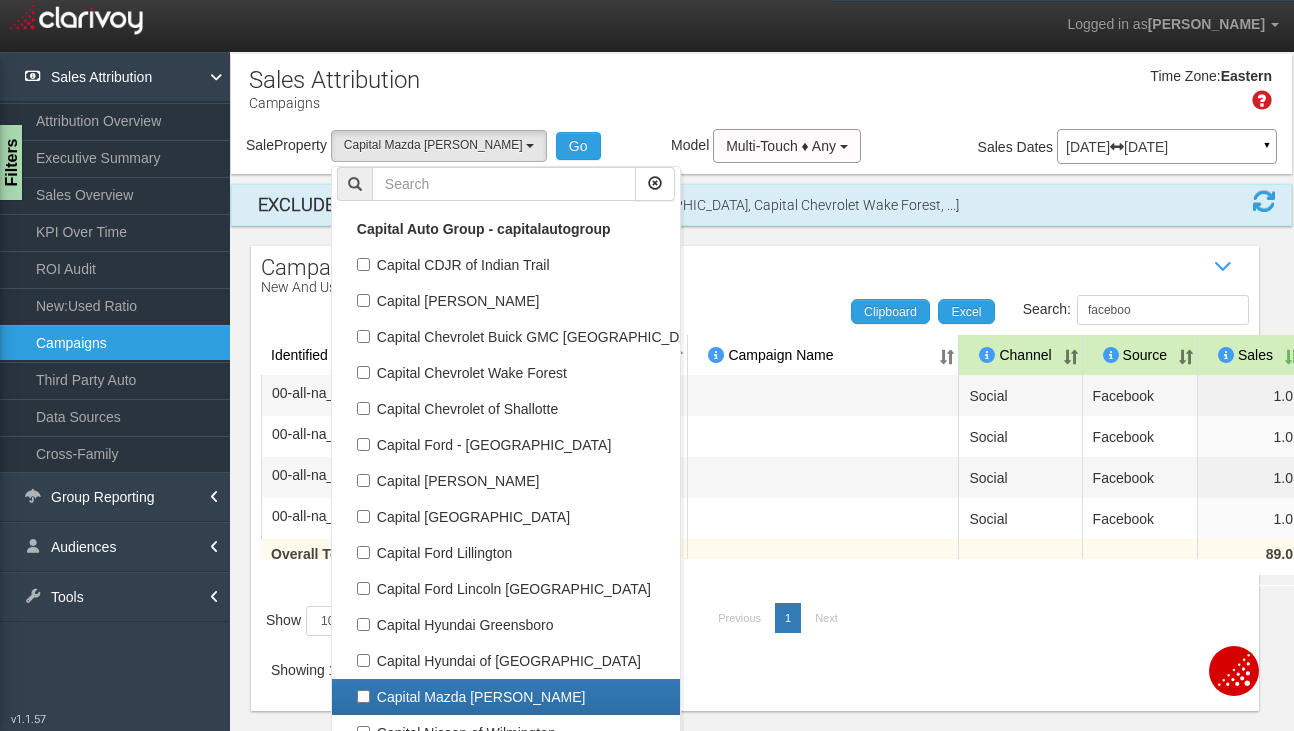 select 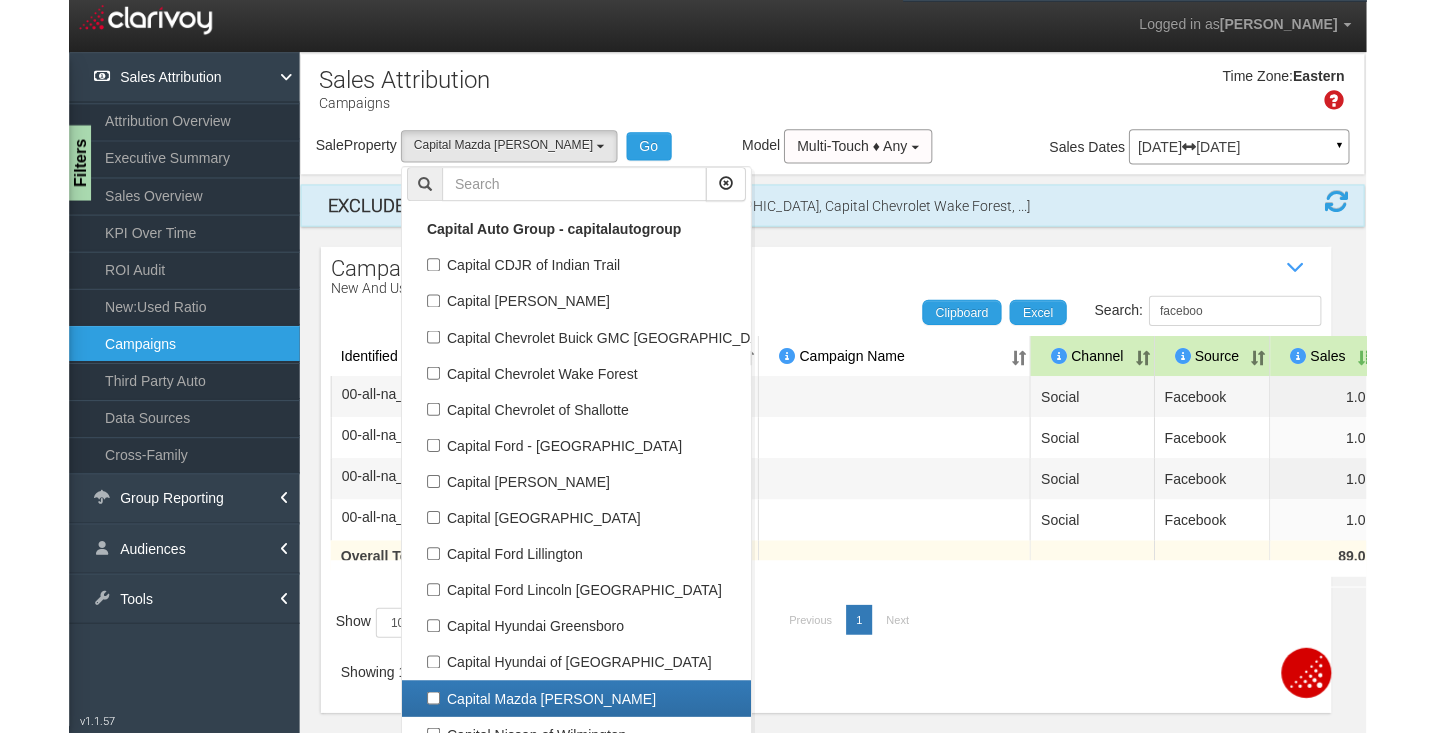scroll, scrollTop: 234, scrollLeft: 0, axis: vertical 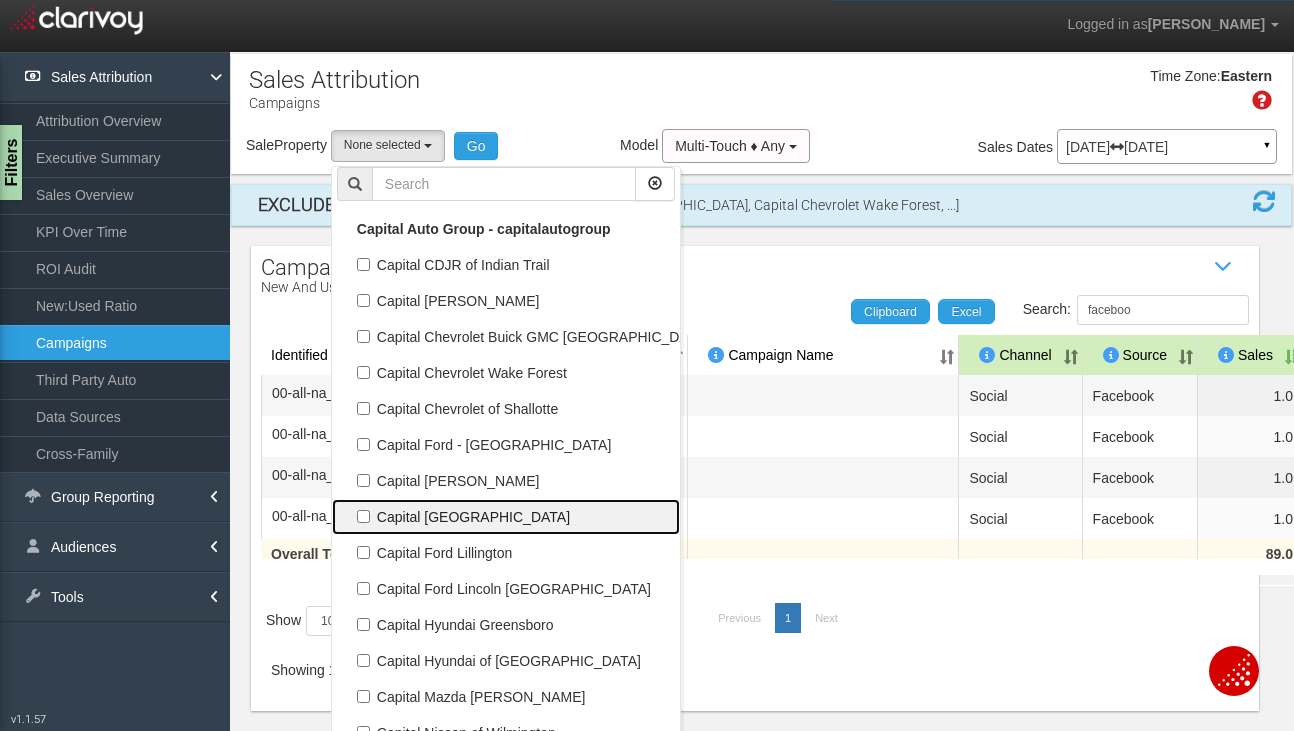 click on "Capital [GEOGRAPHIC_DATA]" at bounding box center (506, 517) 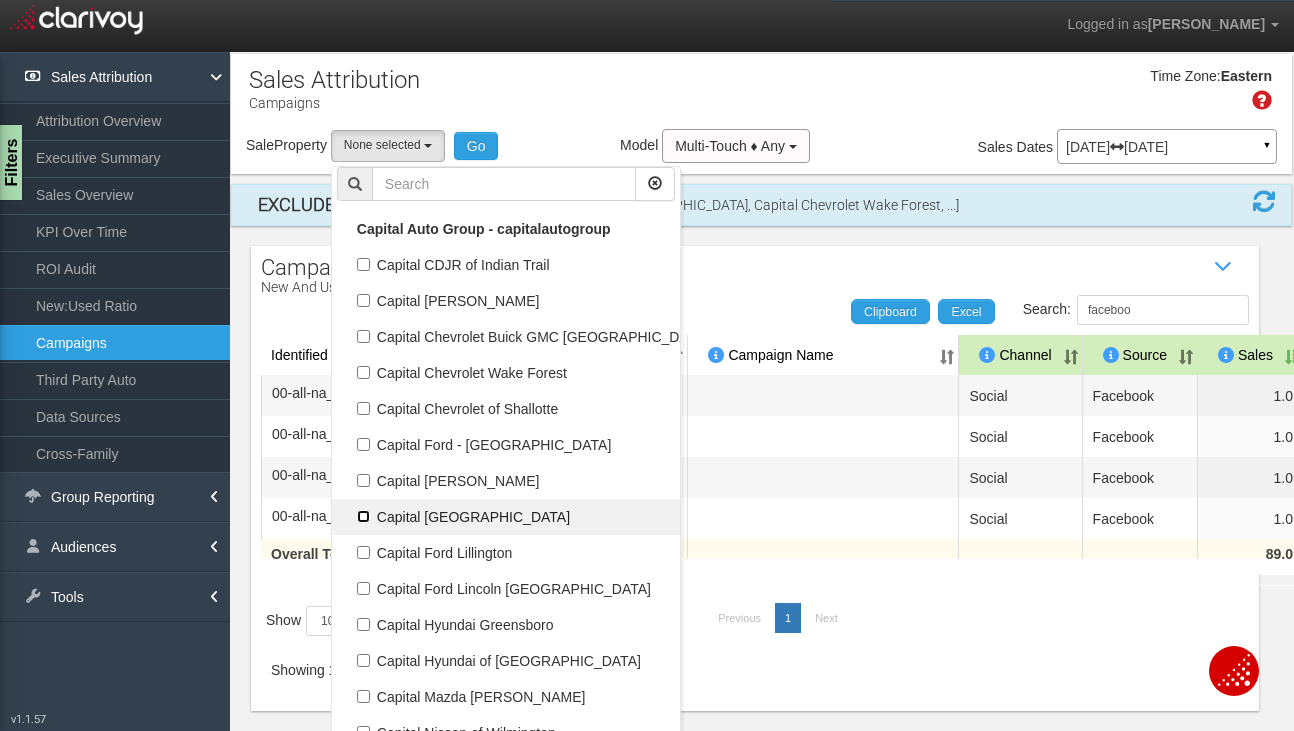 click on "Capital [GEOGRAPHIC_DATA]" at bounding box center (363, 516) 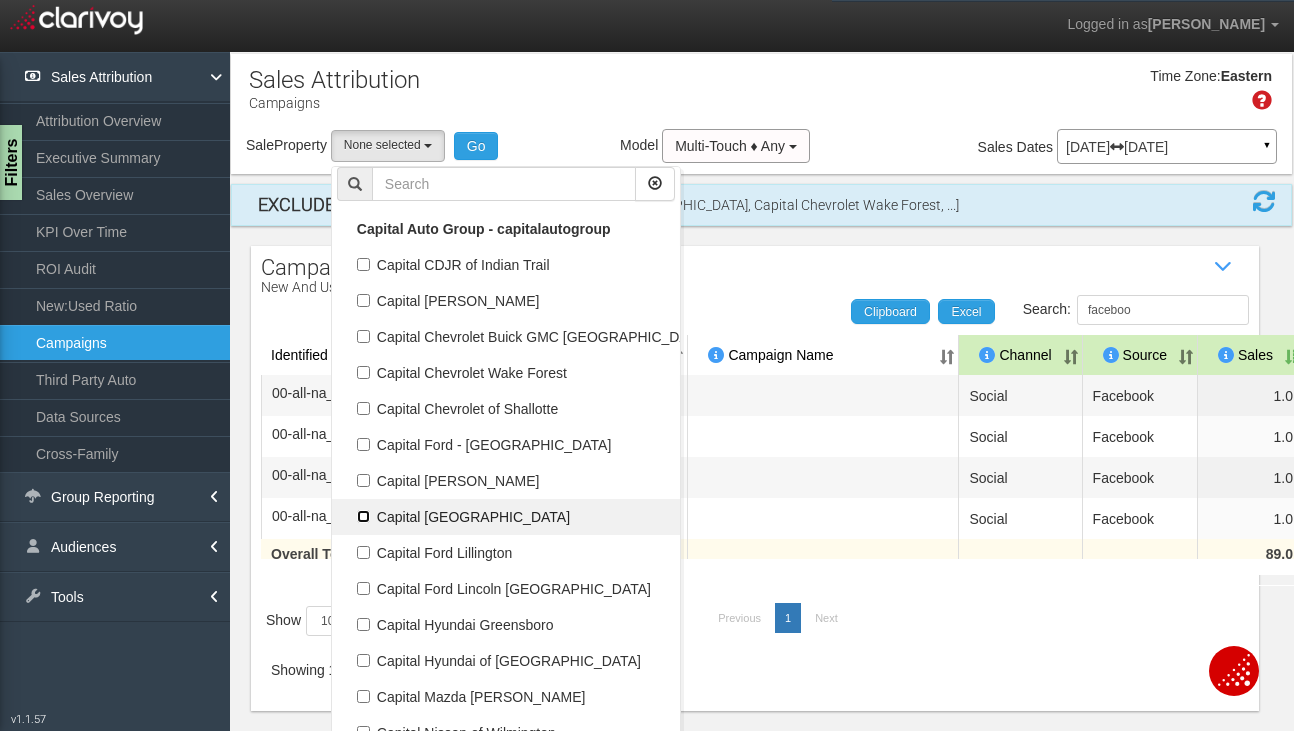 checkbox on "true" 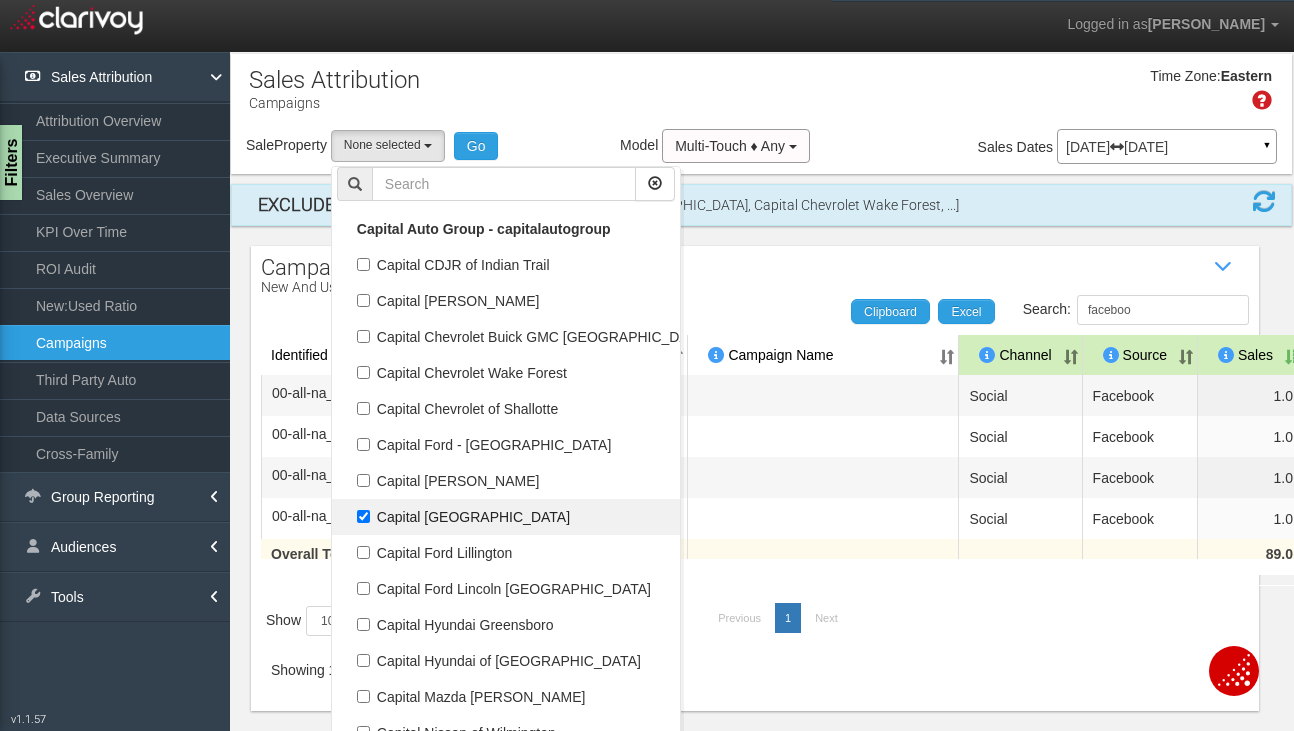 select on "object:415" 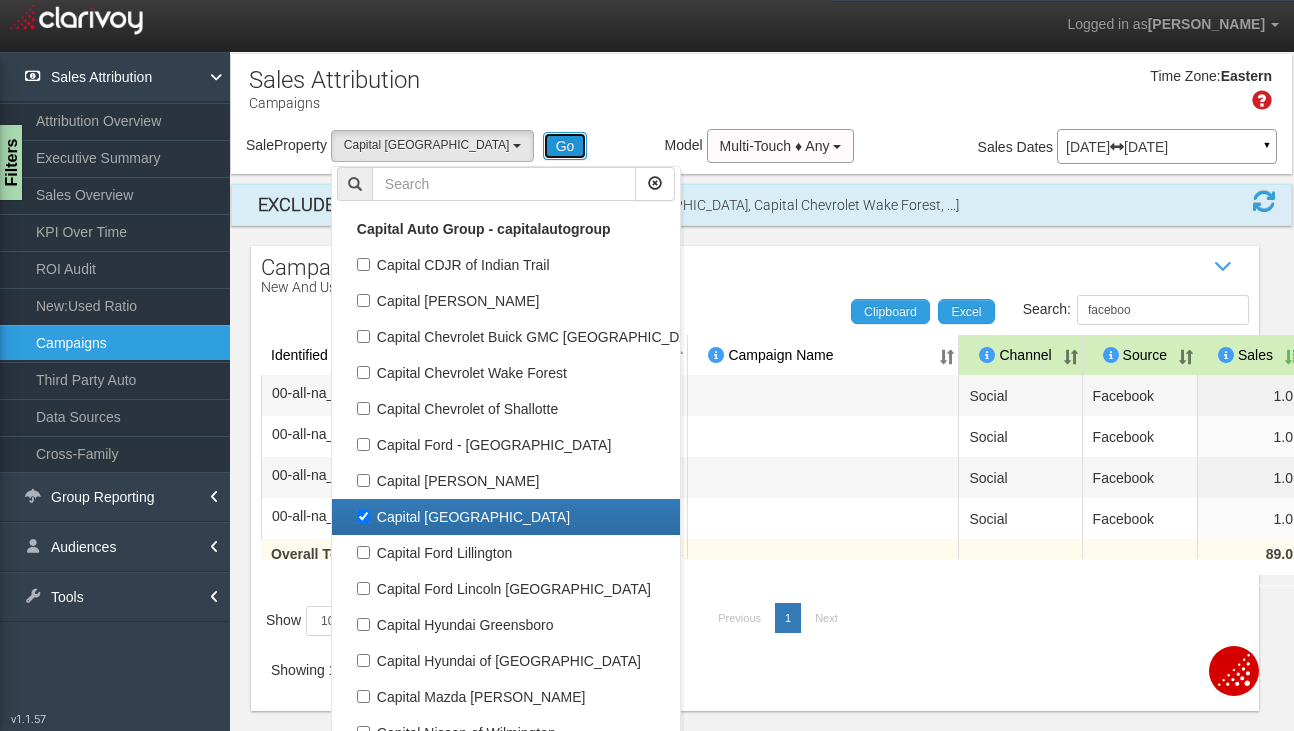 click on "Go" at bounding box center (565, 146) 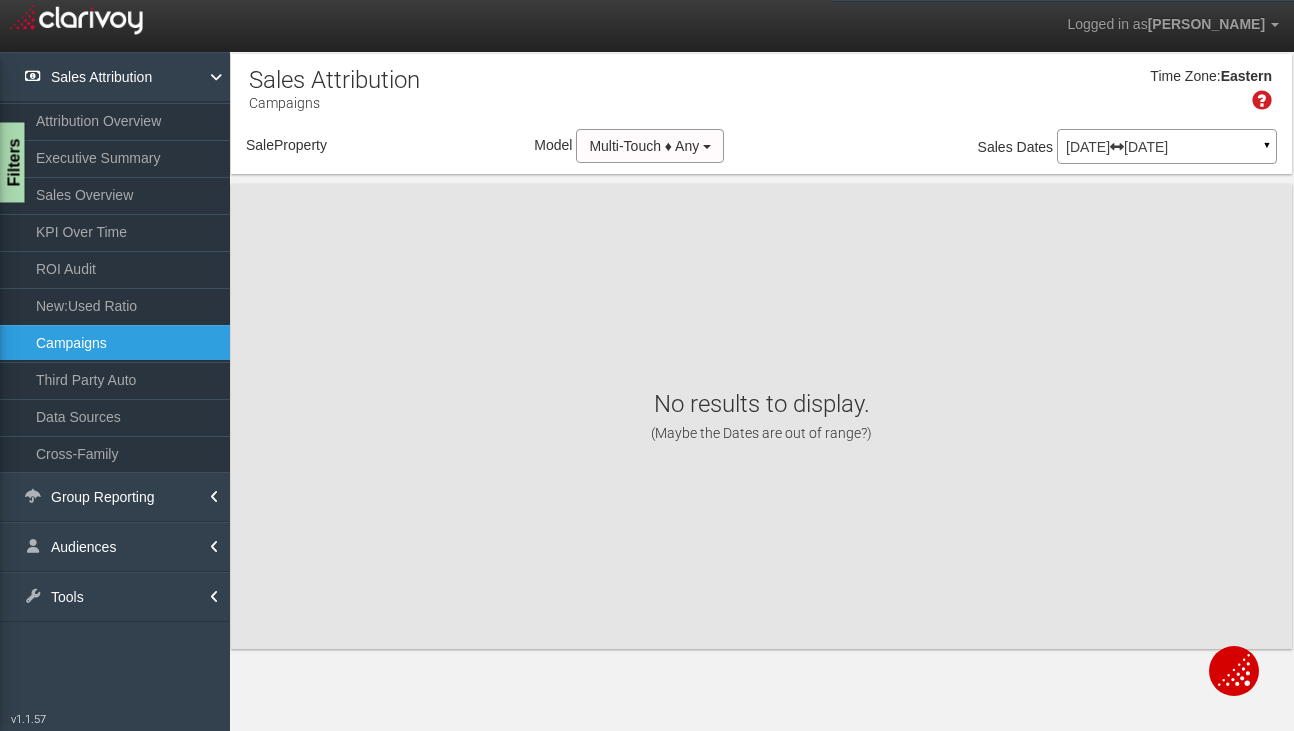 select on "object:489" 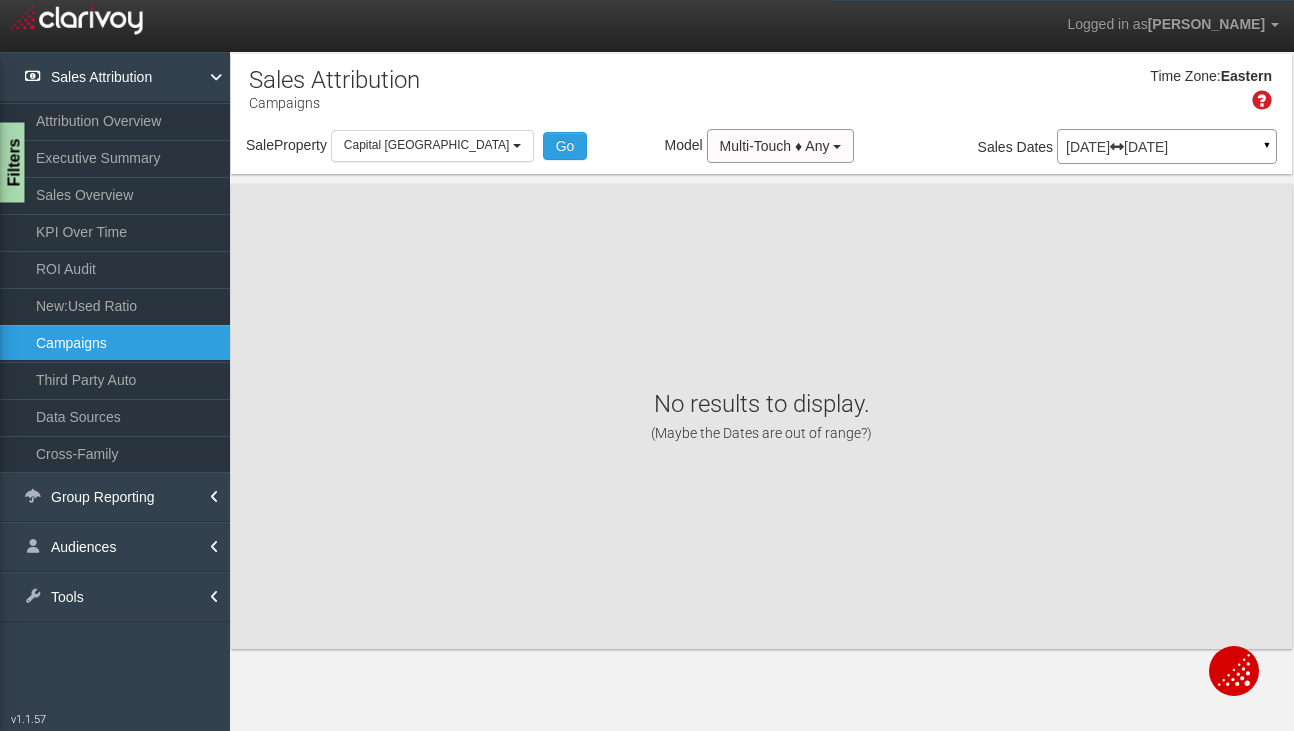 click on "×                                               						 Preparing Property Data..." at bounding box center [0, 0] 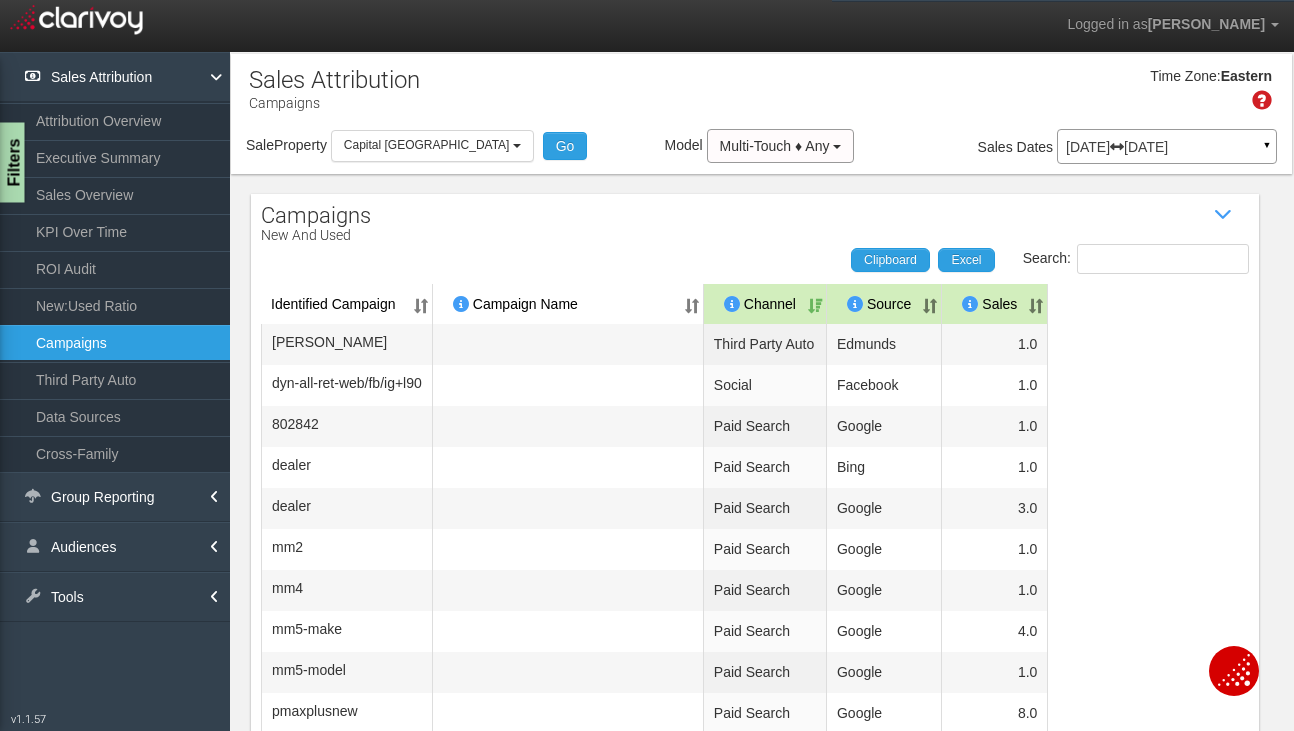 click on "Filters" at bounding box center (12, 163) 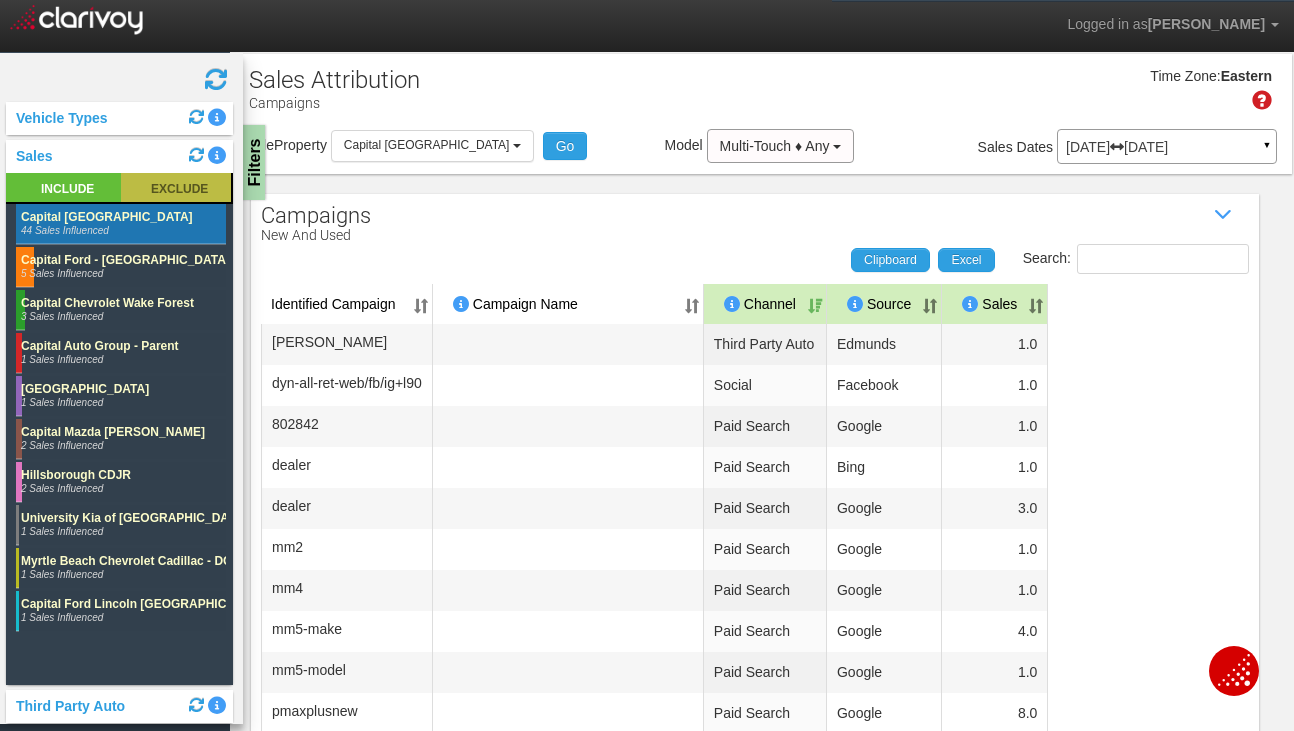 click 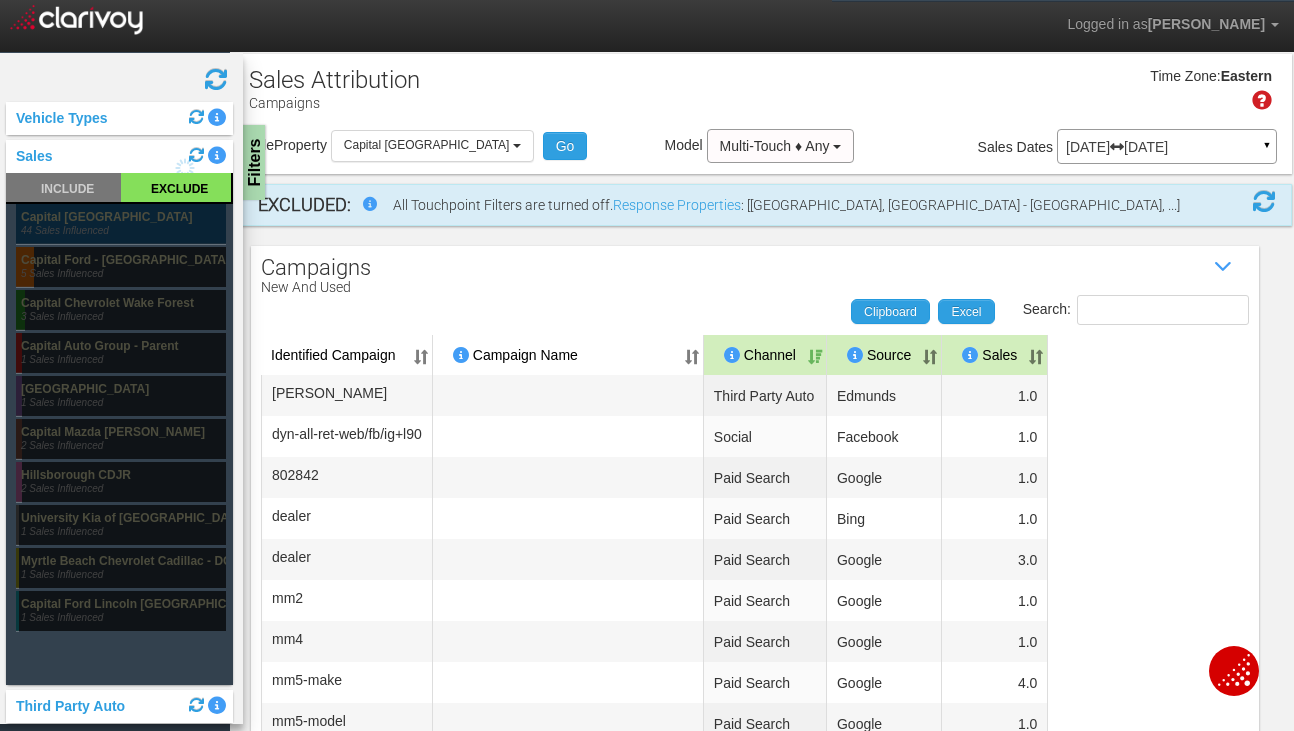 click 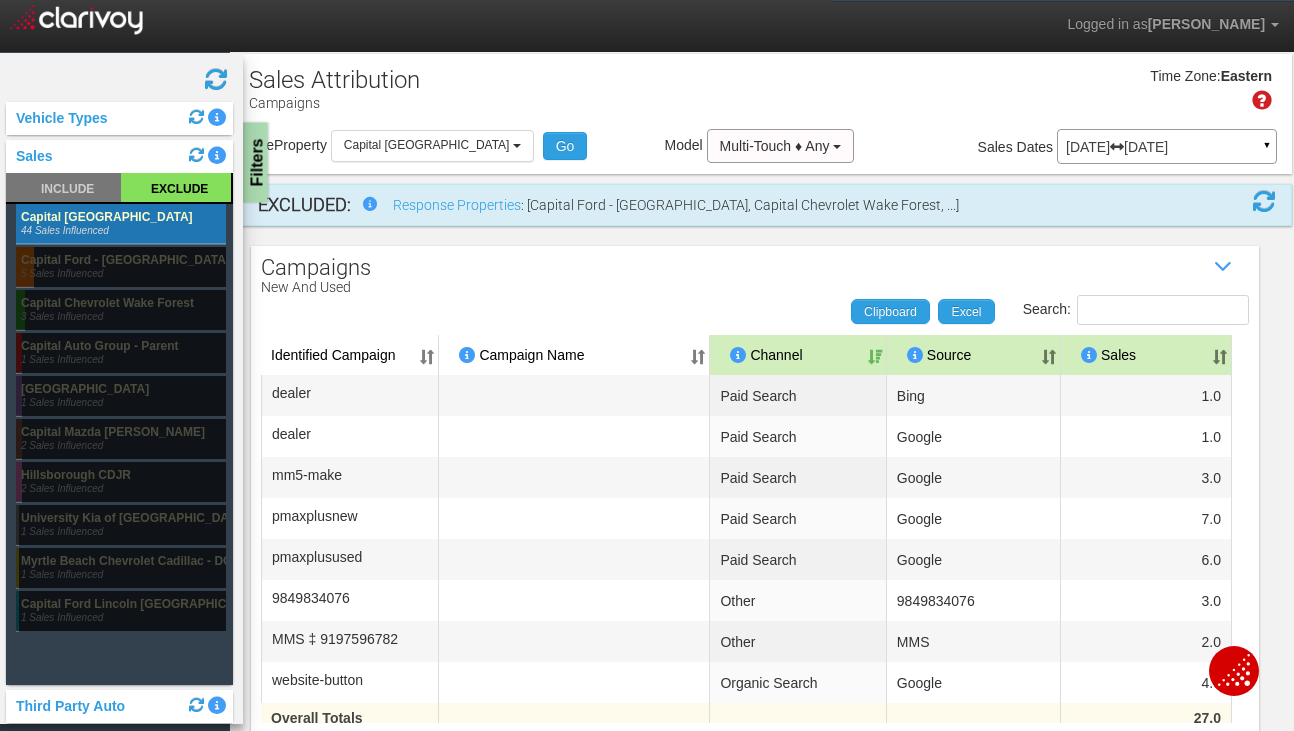 click on "Filters" at bounding box center (255, 163) 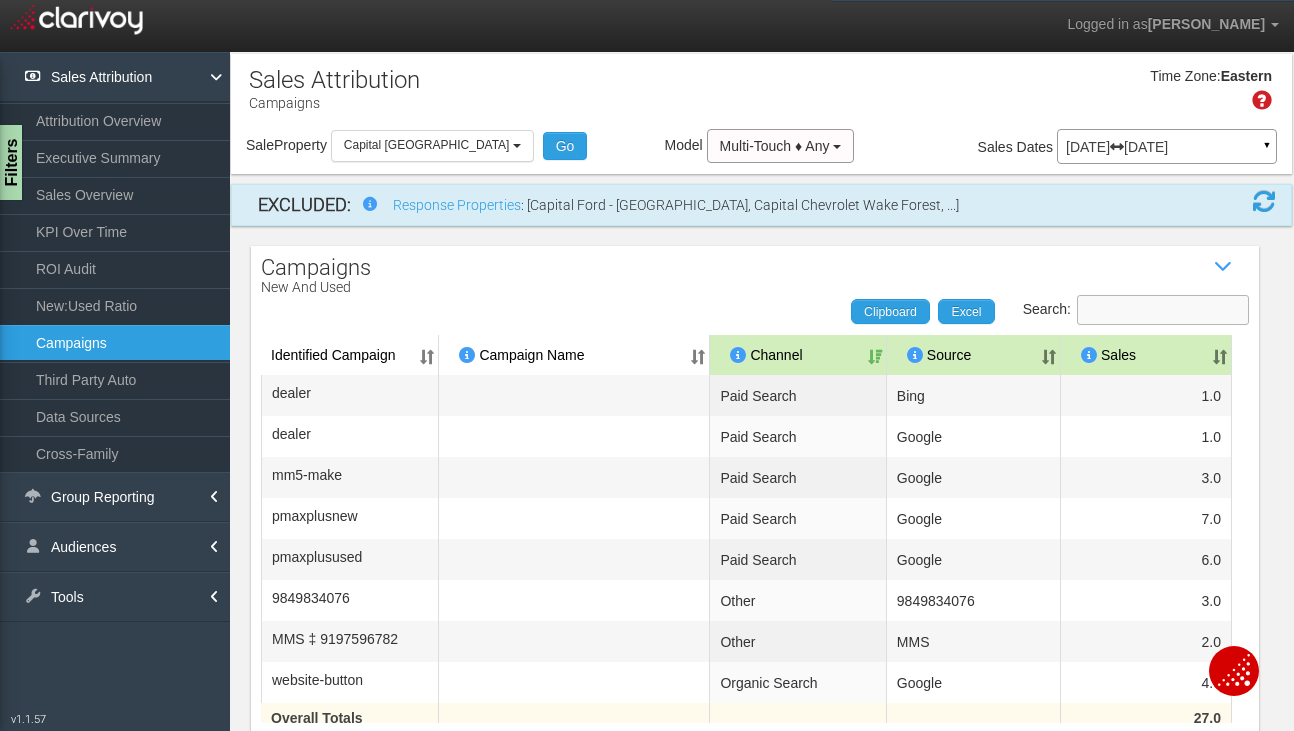 click on "Search:" at bounding box center [1163, 310] 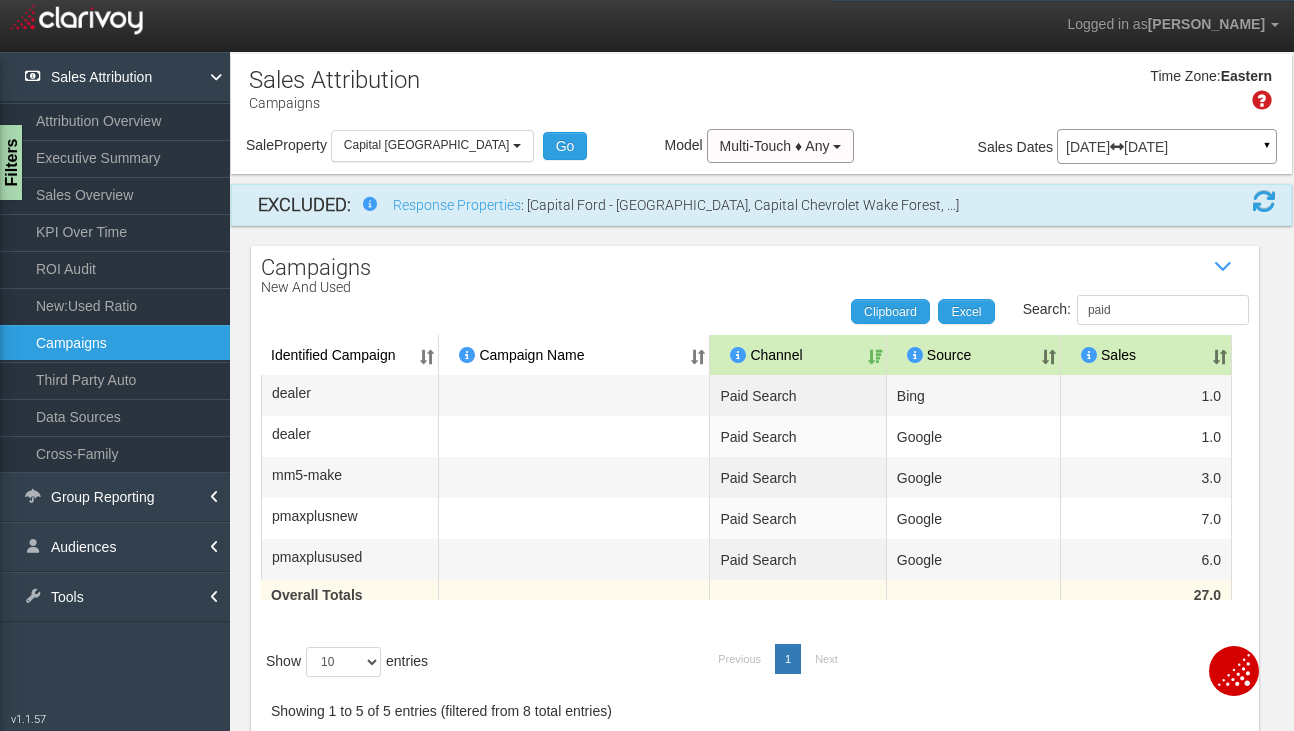 click on "Sales" at bounding box center (1146, 355) 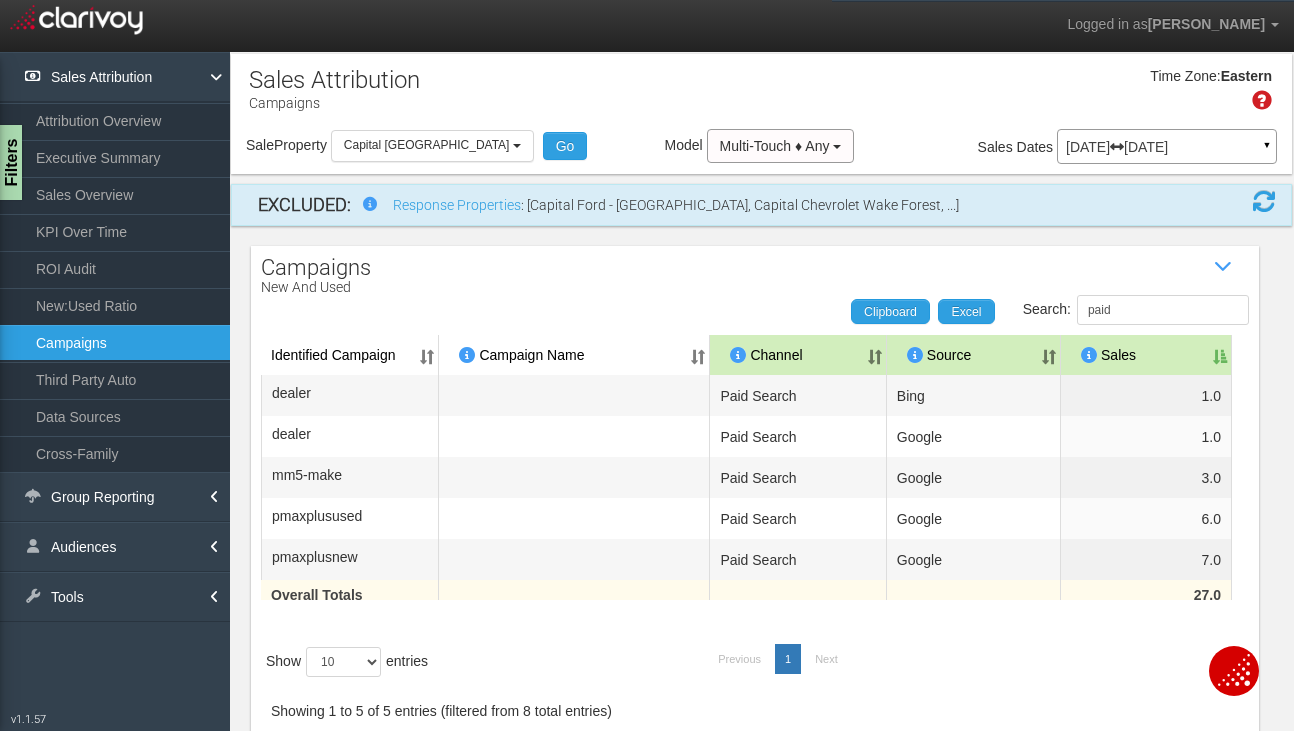 click on "Sales" at bounding box center (1146, 355) 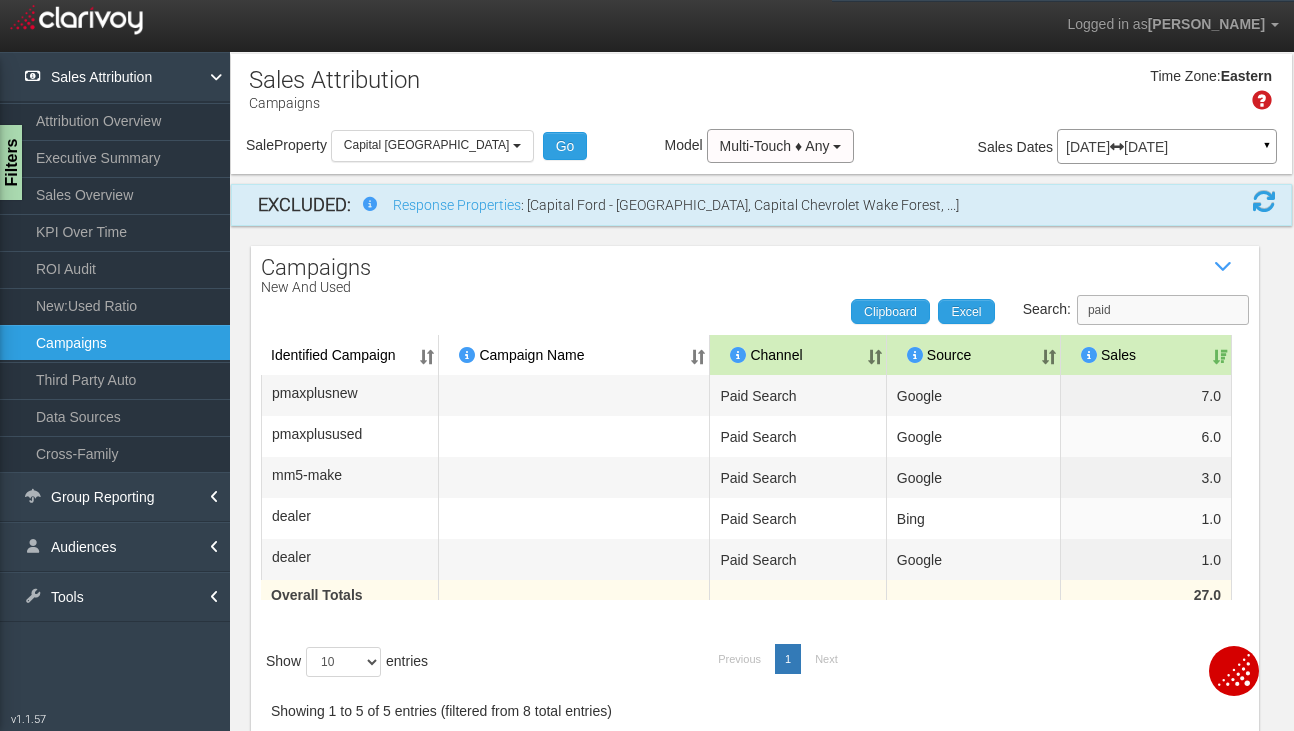 drag, startPoint x: 1145, startPoint y: 302, endPoint x: 1085, endPoint y: 302, distance: 60 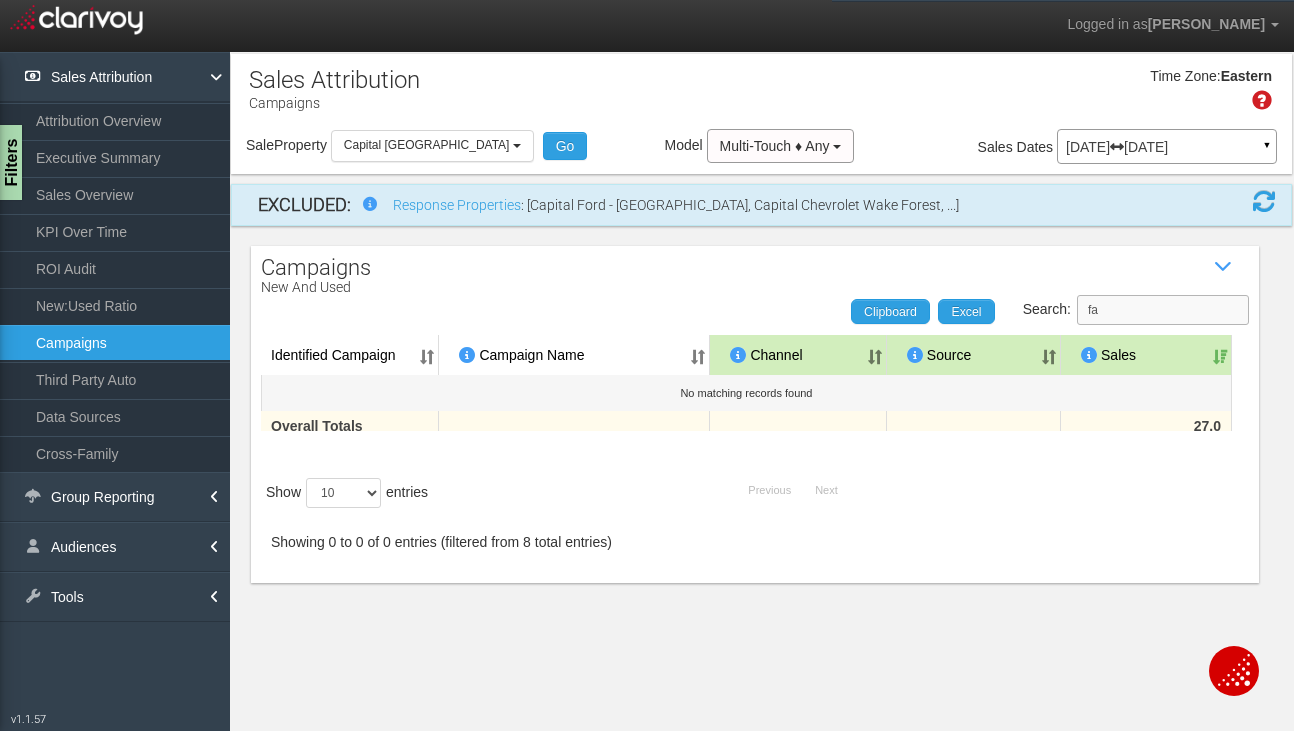 type on "f" 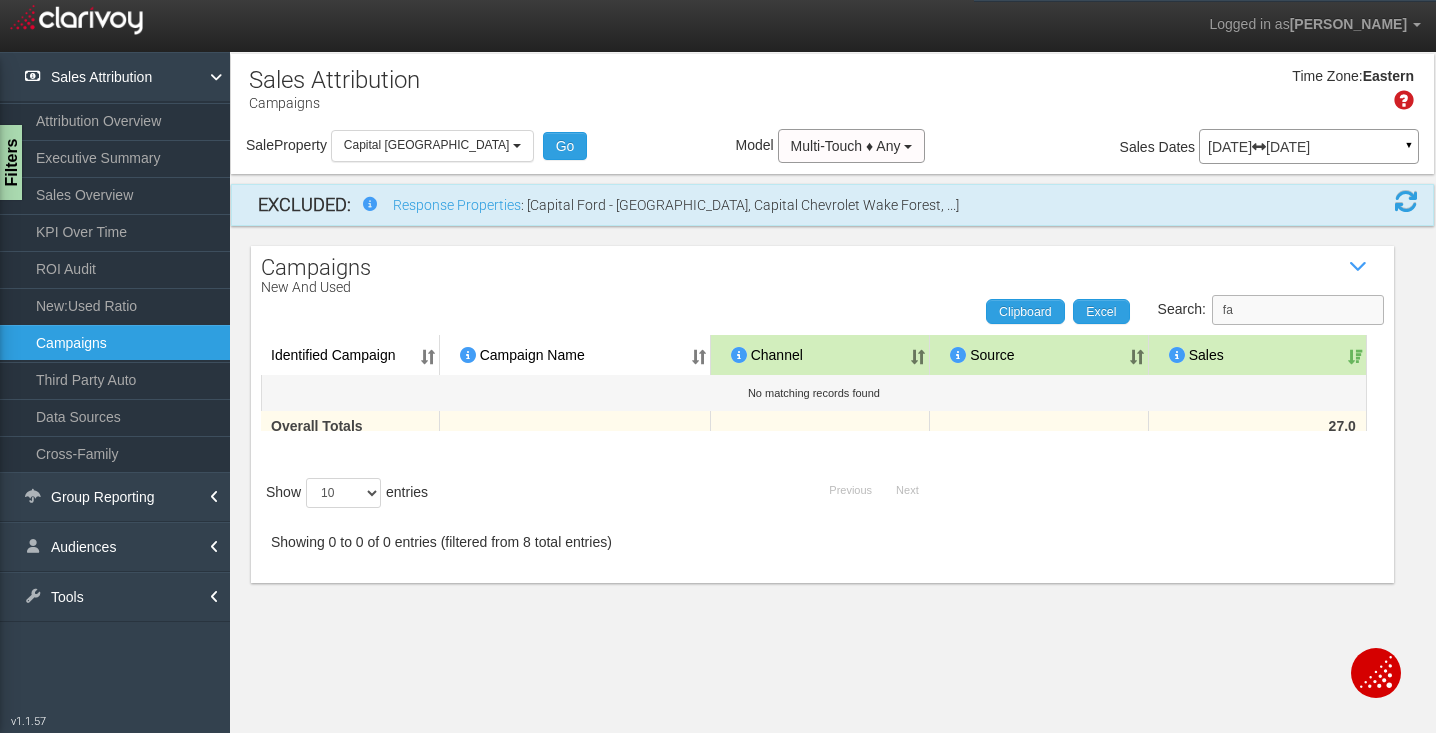 type on "f" 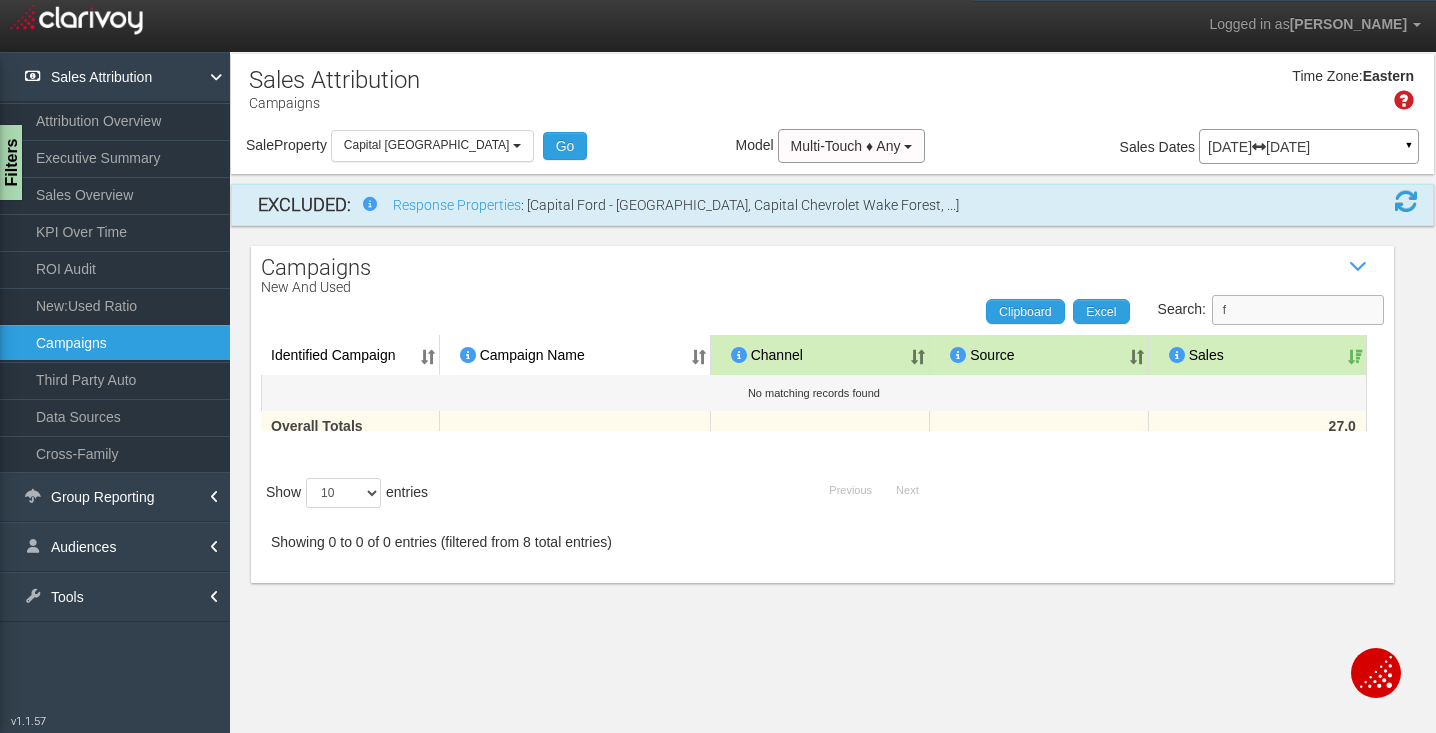 type 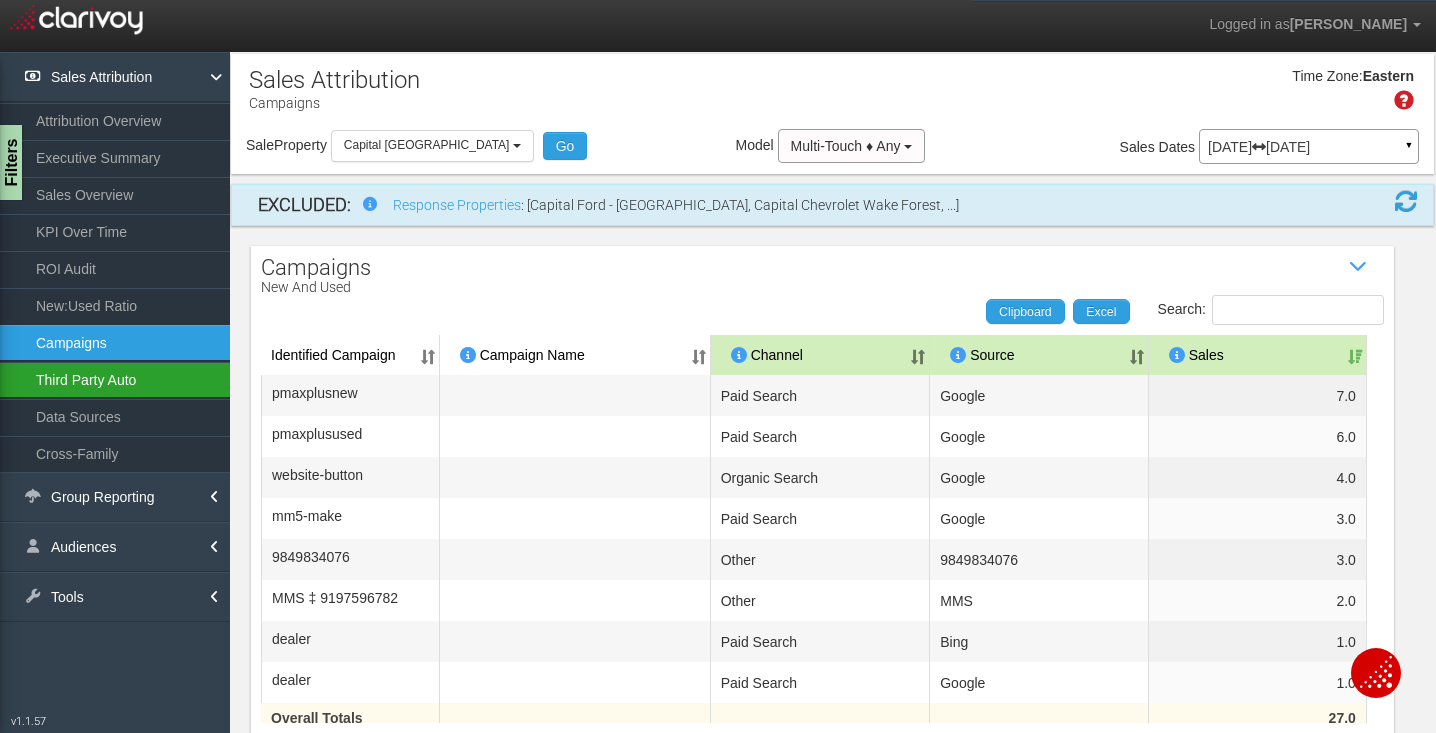 click on "Third Party Auto" at bounding box center (115, 380) 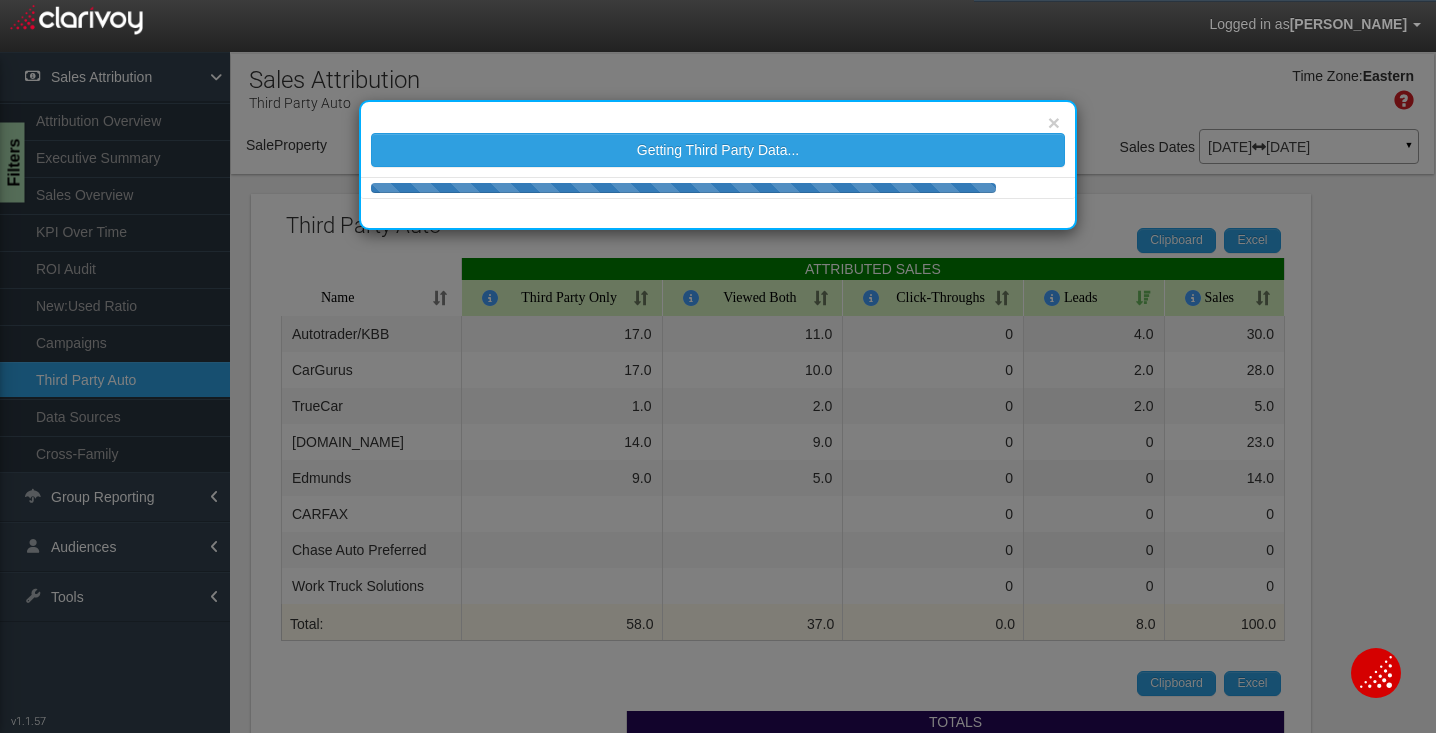 select on "object:544" 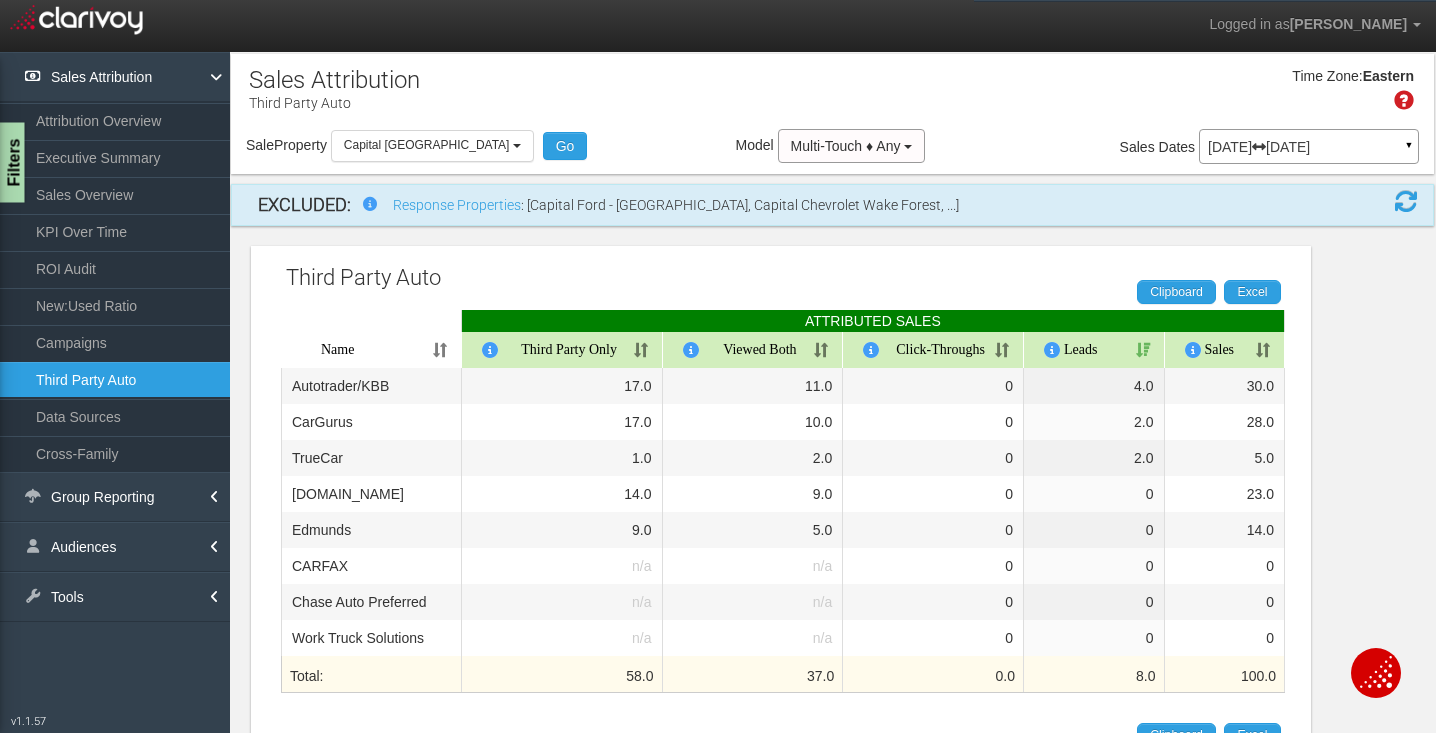 click on "Filters" at bounding box center (12, 163) 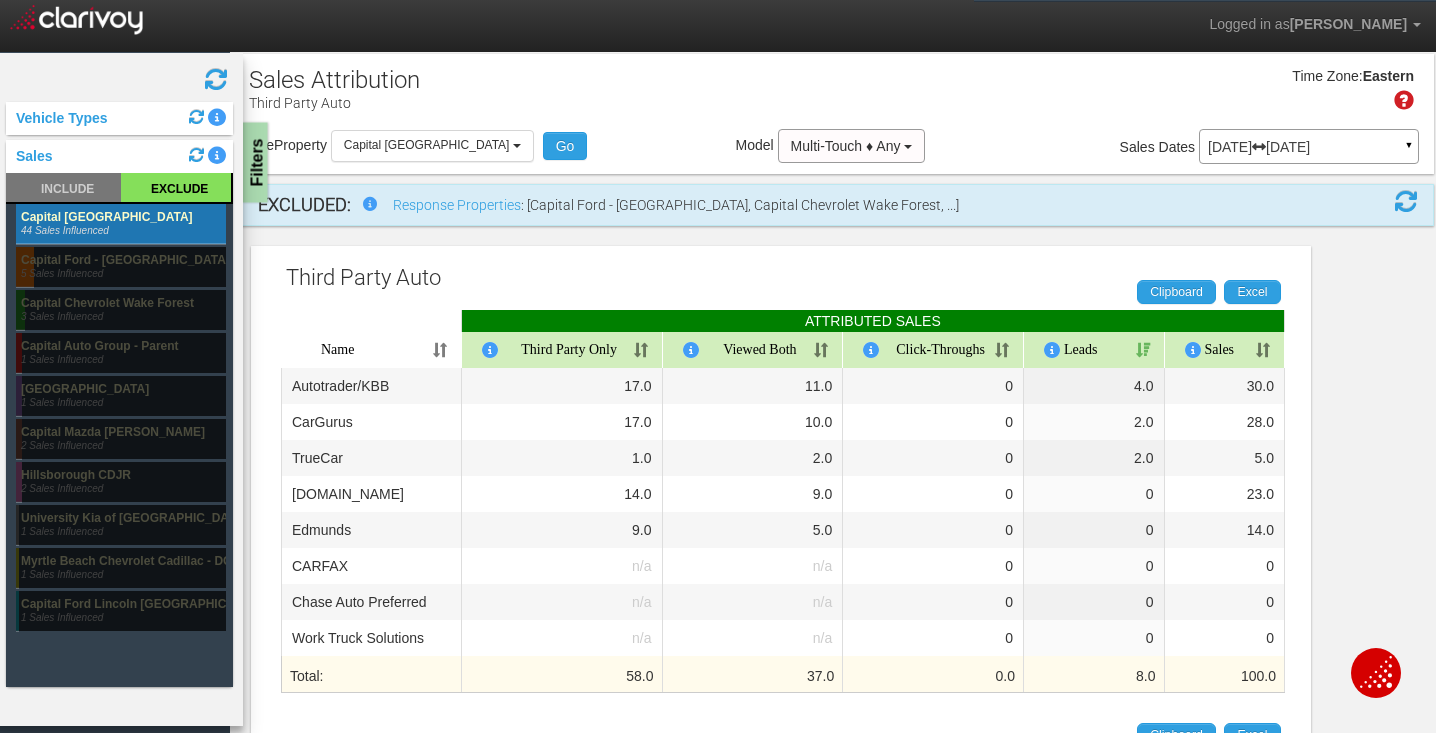 click on "Filters" at bounding box center [255, 163] 